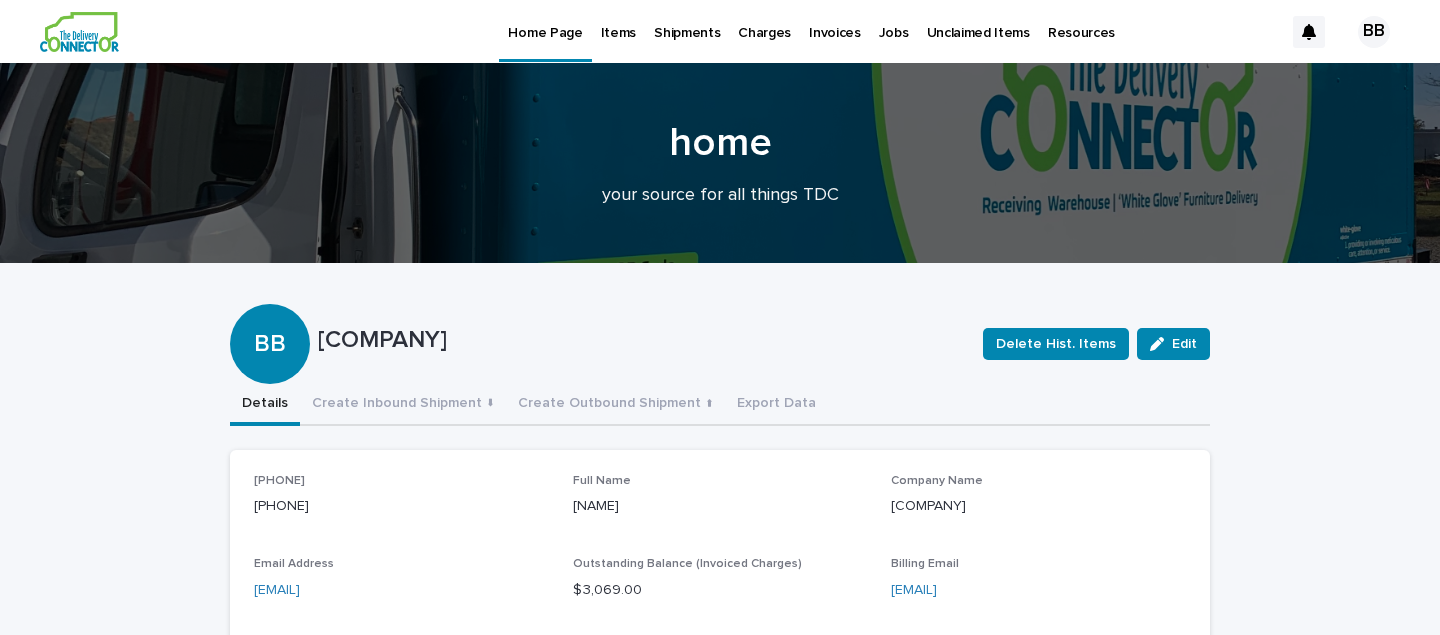 scroll, scrollTop: 0, scrollLeft: 0, axis: both 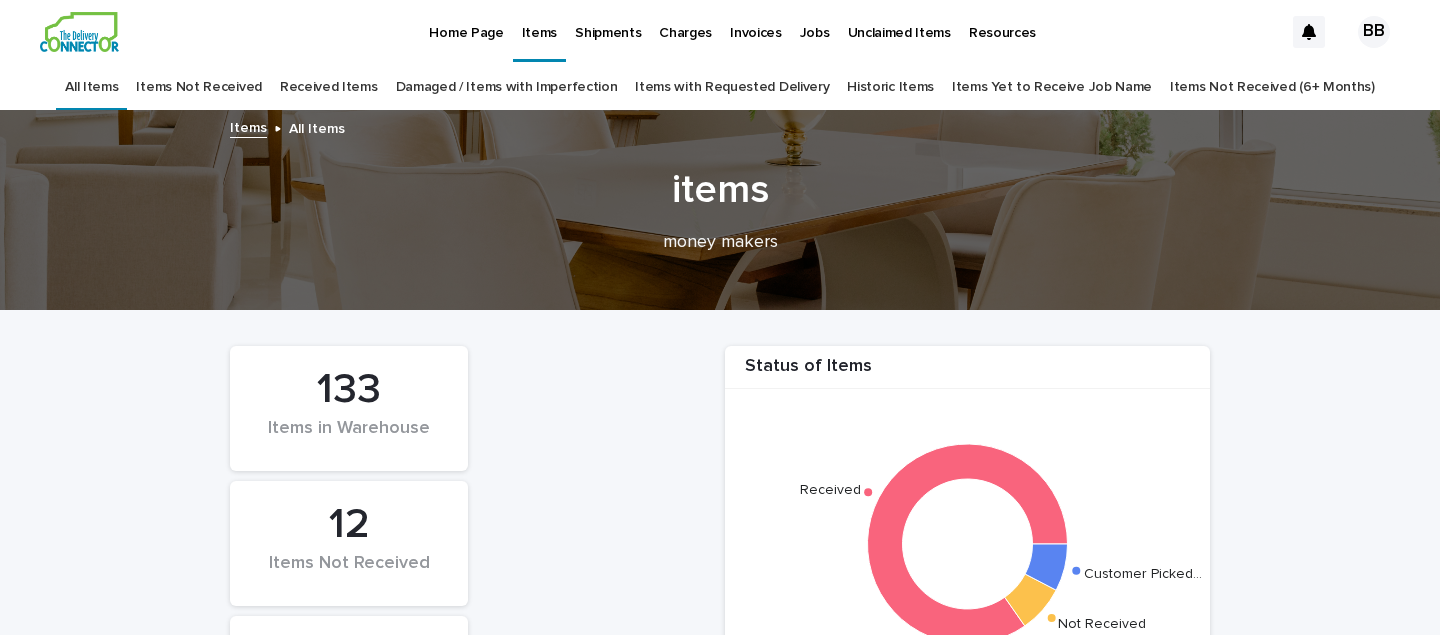 click on "Received Items" at bounding box center (329, 87) 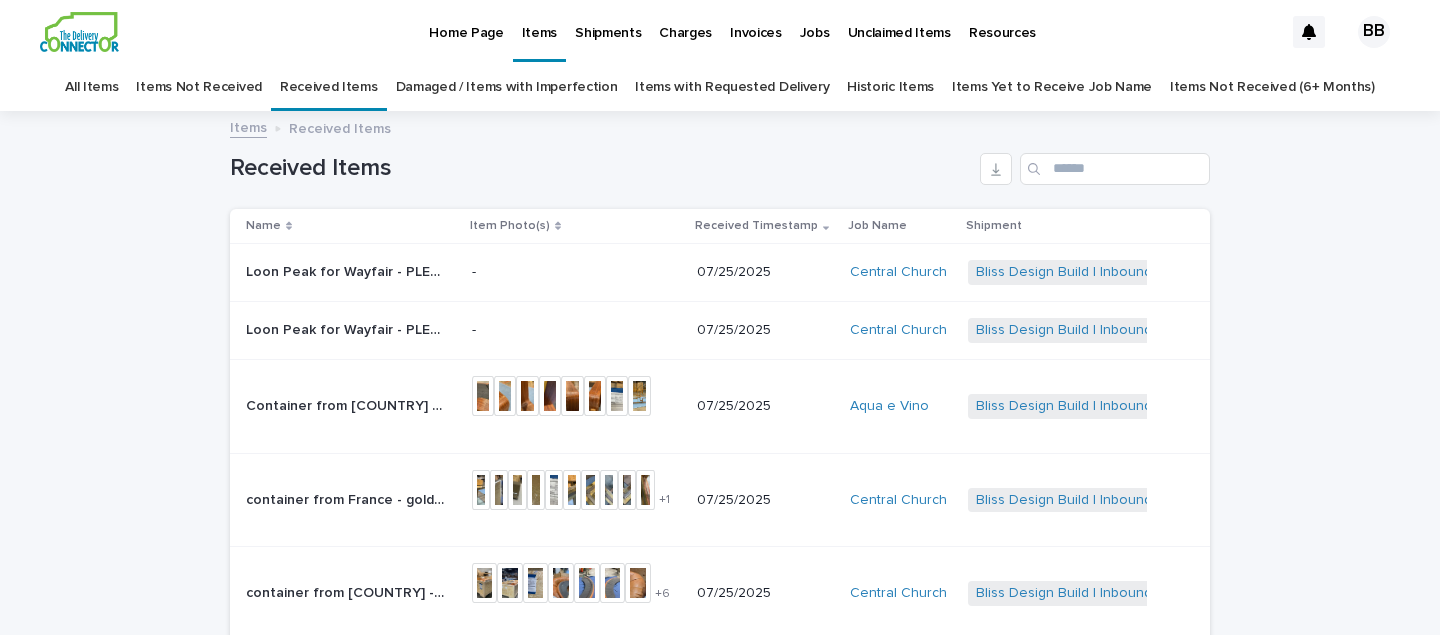 click on "Loon Peak for Wayfair - PLEASE DO NOT ASSEMBLE Aston Newport Dining Table- 36 in. High- Faux Concrete Gray Top with Light Amber Wood- 48 in. L x 38 in. D | 73544" at bounding box center [348, 270] 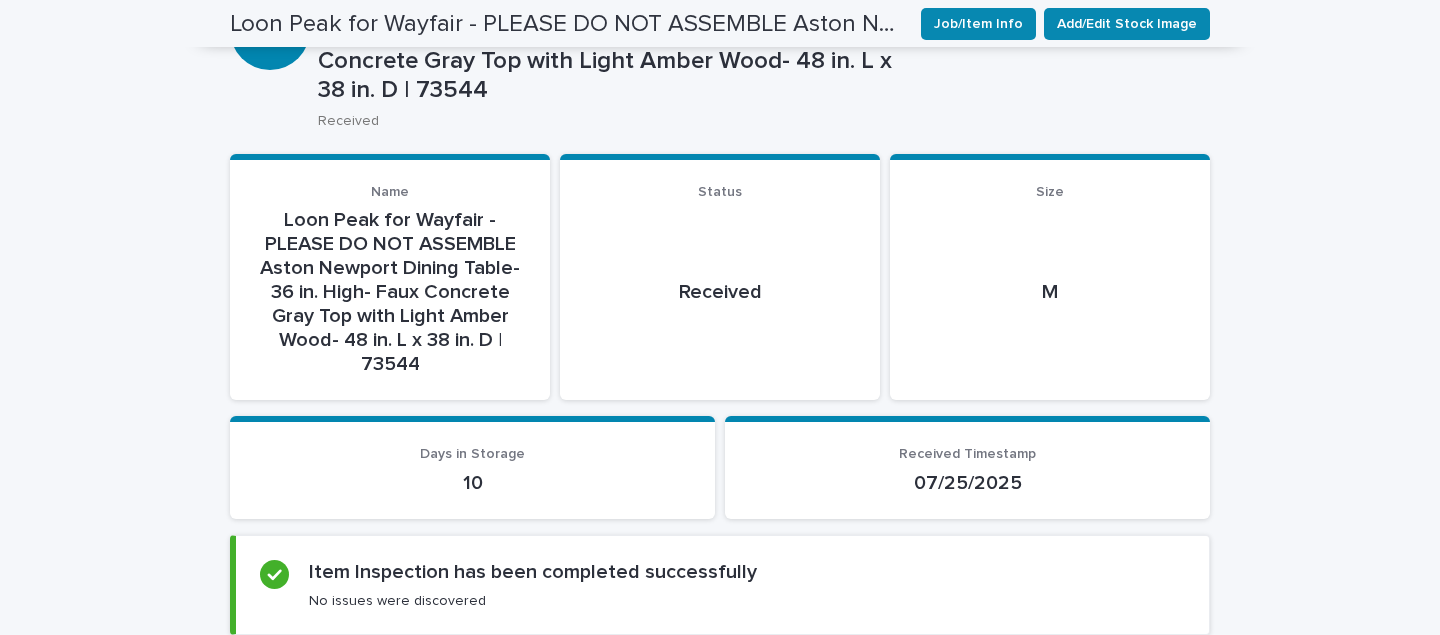 scroll, scrollTop: 0, scrollLeft: 0, axis: both 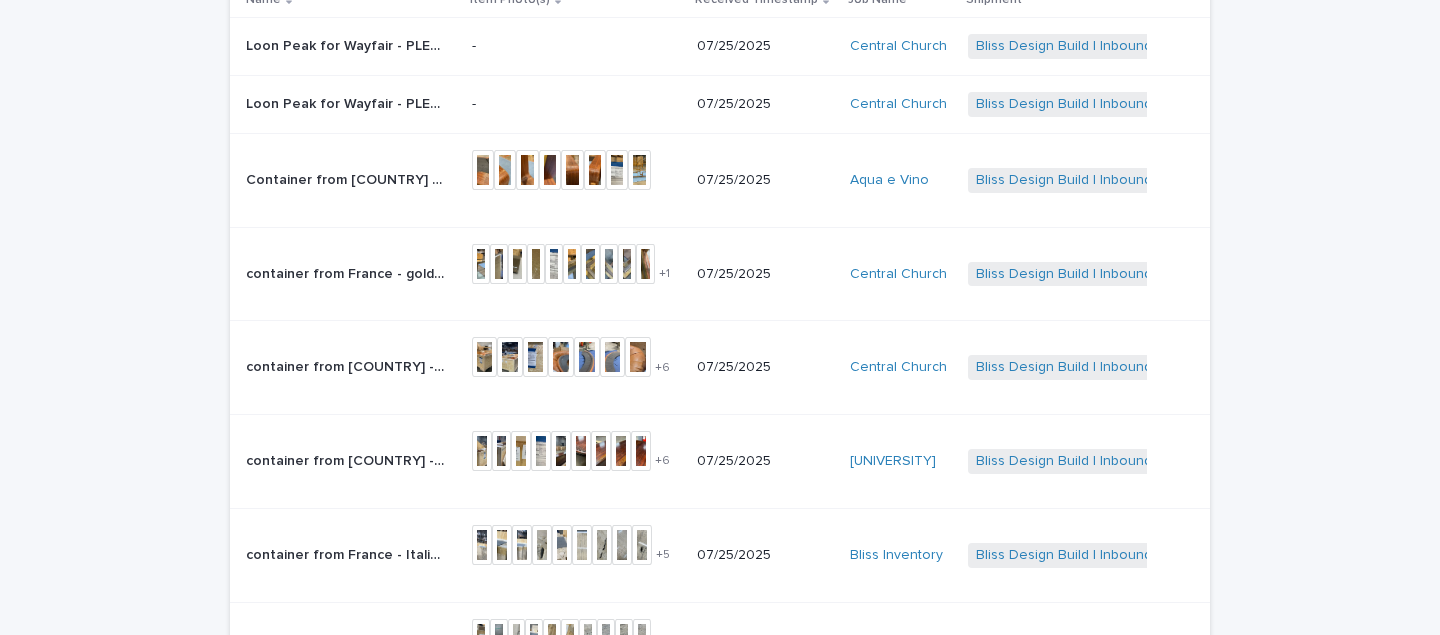 click on "container from France - gold console 79in L x 20in D x 30in H | 73704" at bounding box center (348, 272) 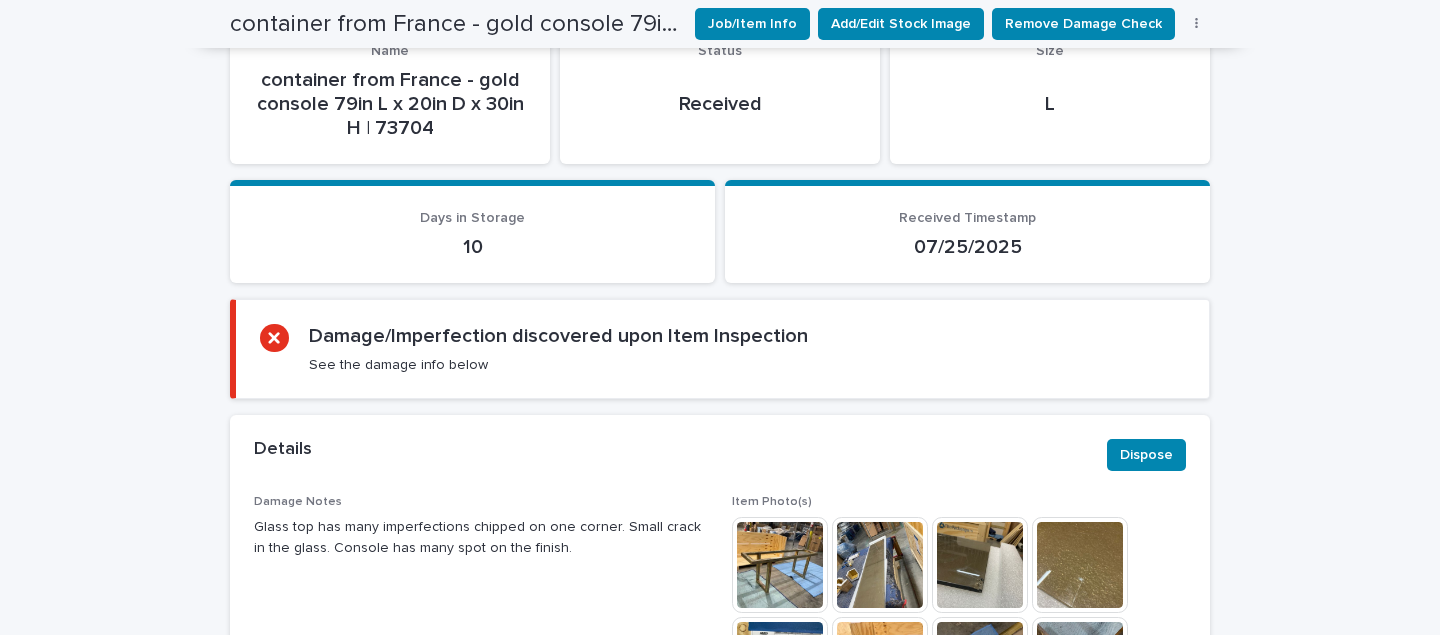 scroll, scrollTop: 269, scrollLeft: 0, axis: vertical 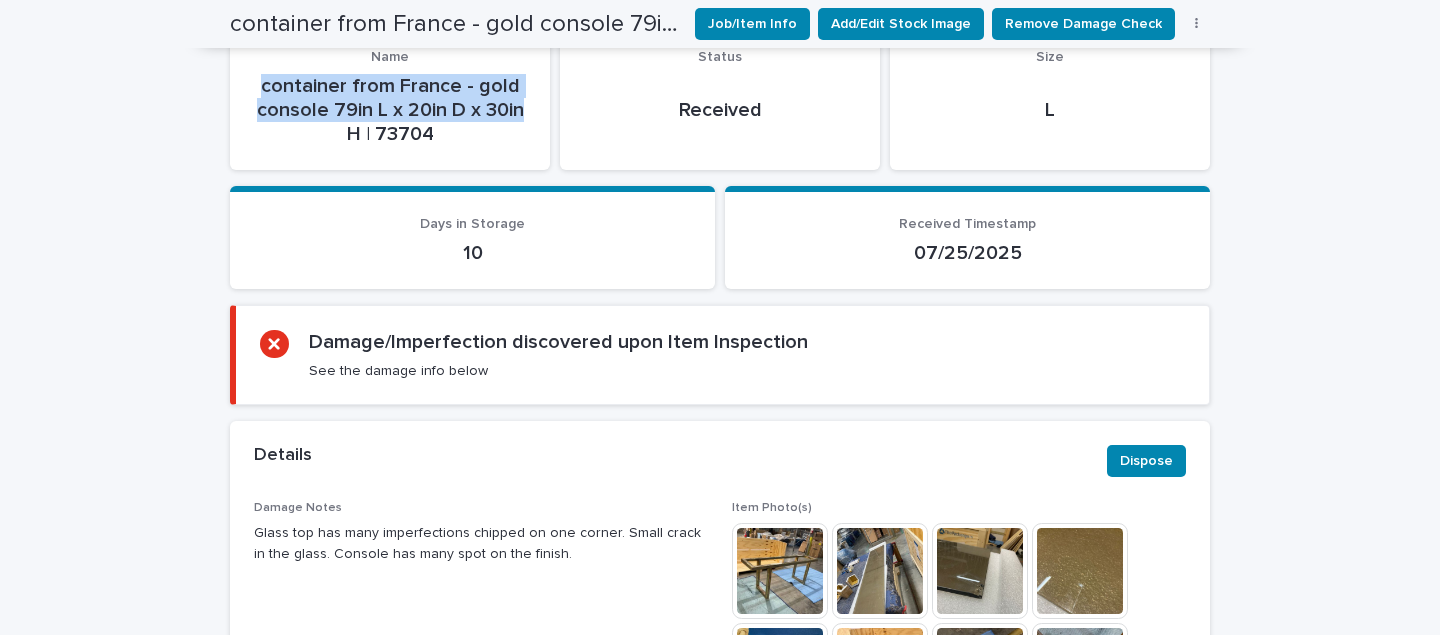 drag, startPoint x: 525, startPoint y: 108, endPoint x: 249, endPoint y: 82, distance: 277.22192 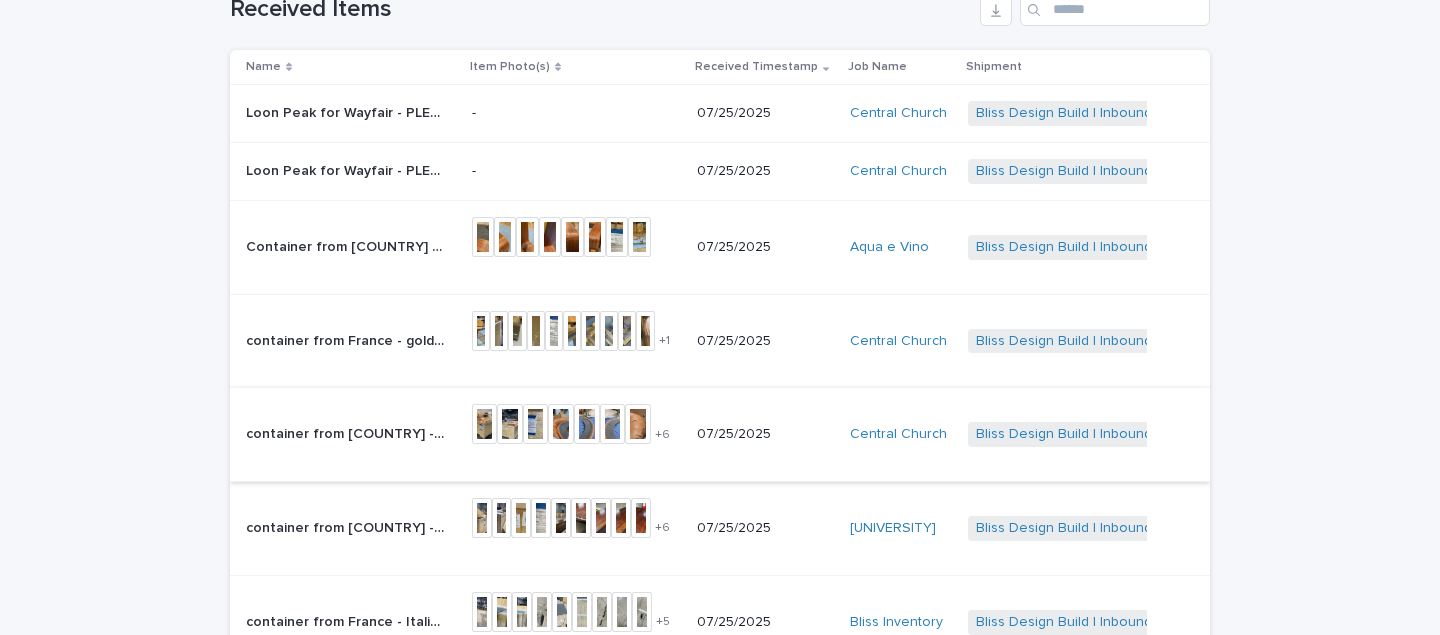 scroll, scrollTop: 164, scrollLeft: 0, axis: vertical 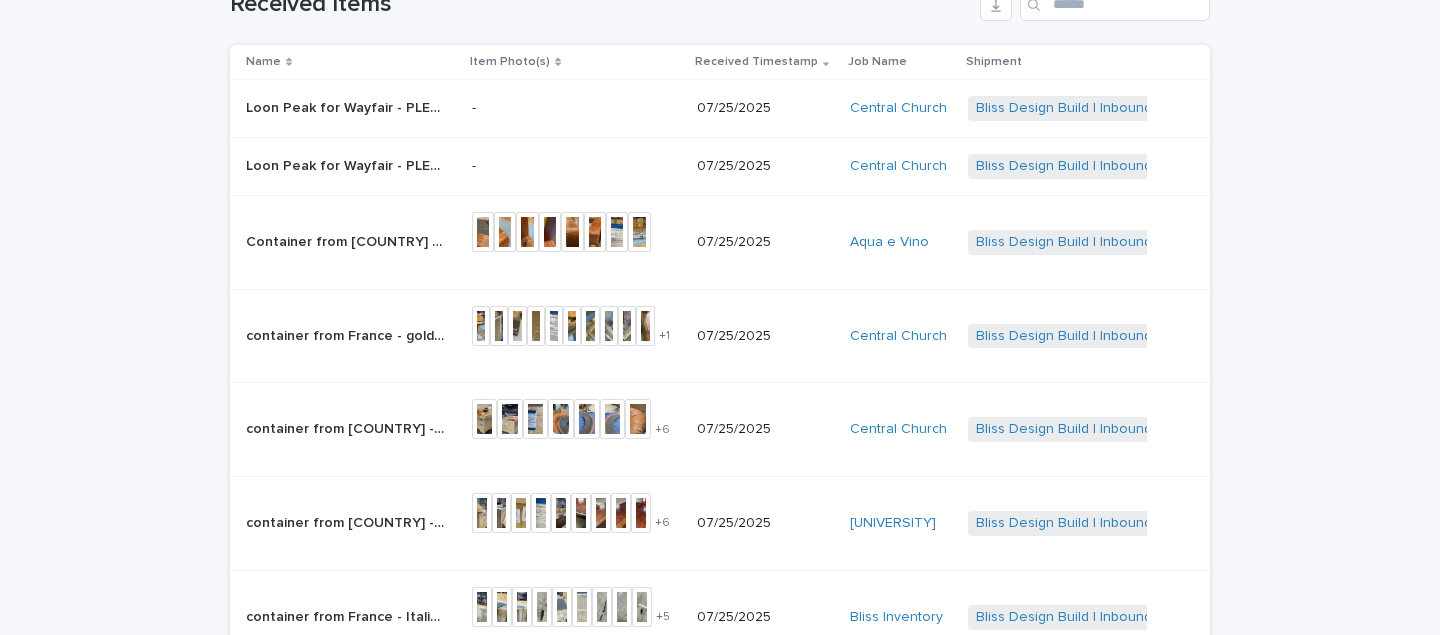click on "container from [COUNTRY] - 1970s brown leather sofa 100in w X 65in d | 73705" at bounding box center (348, 427) 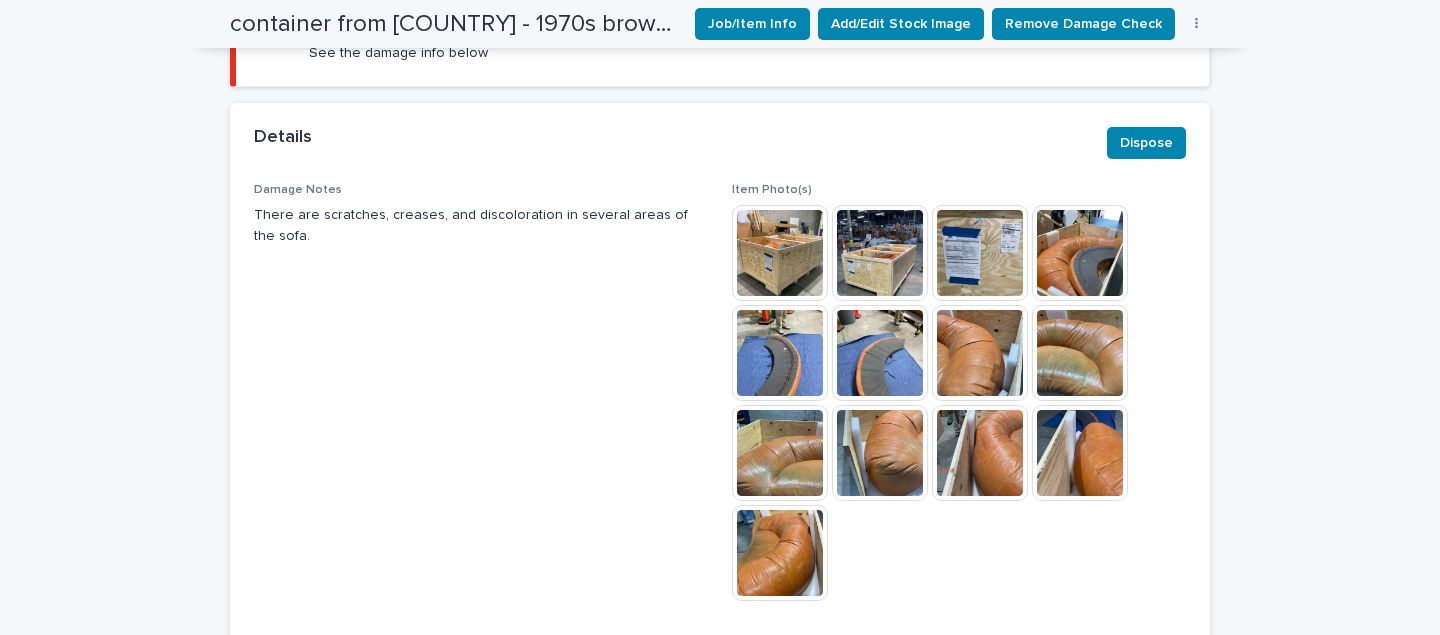 scroll, scrollTop: 588, scrollLeft: 0, axis: vertical 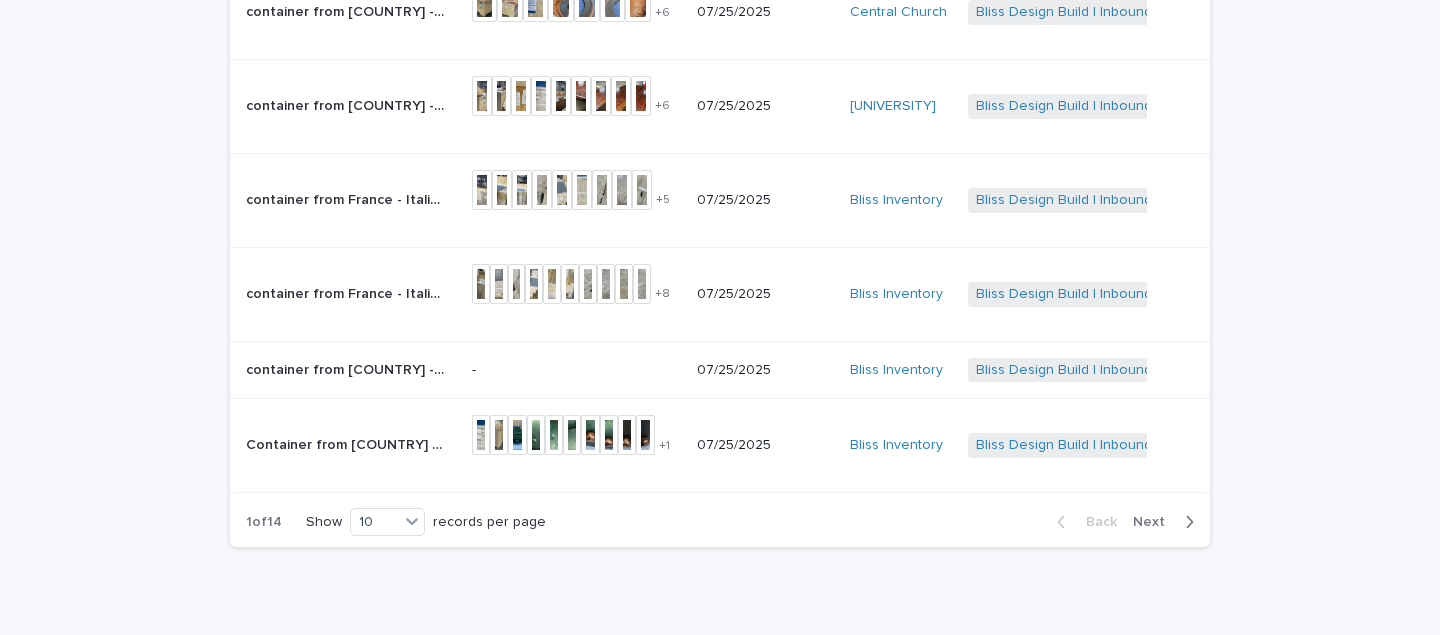 click 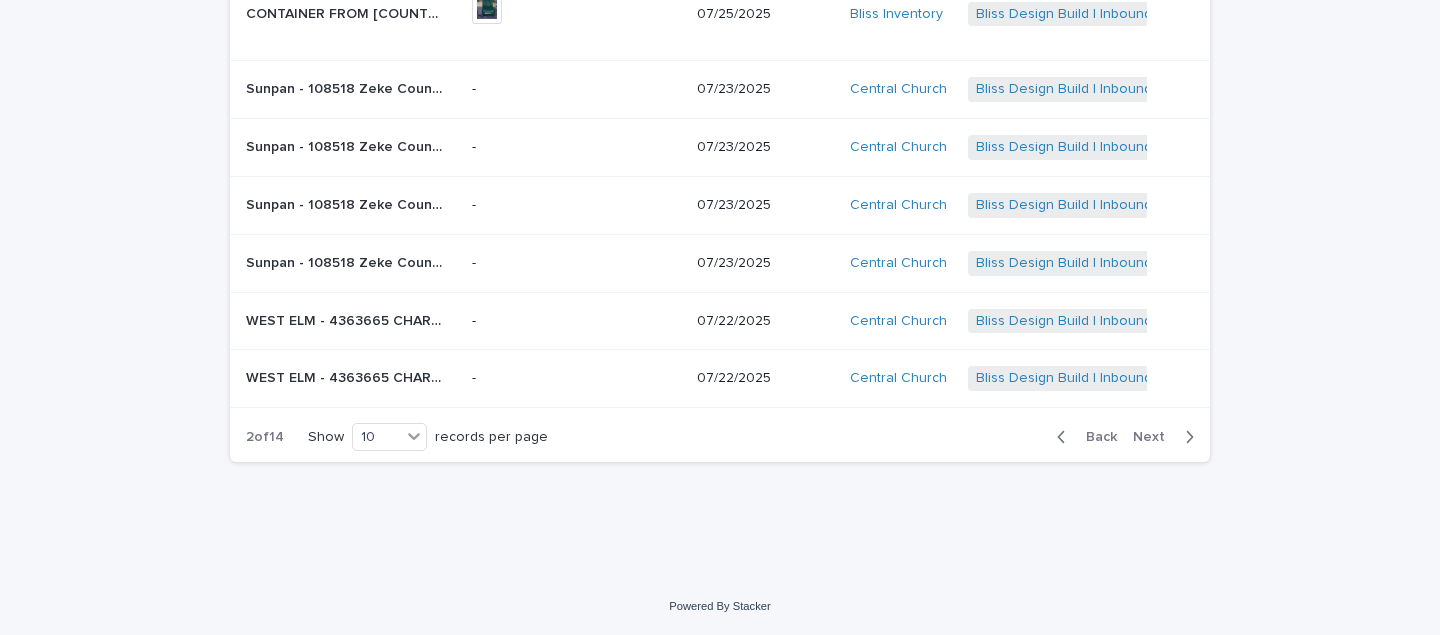scroll, scrollTop: 527, scrollLeft: 0, axis: vertical 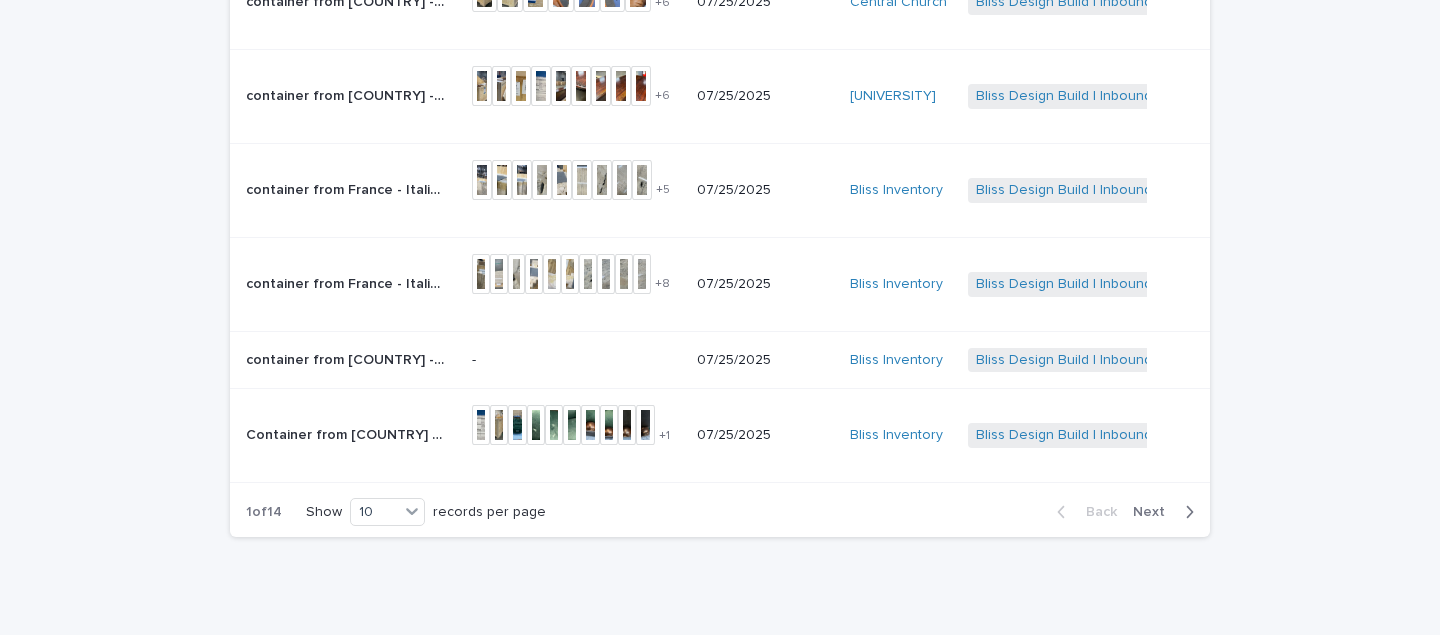 click 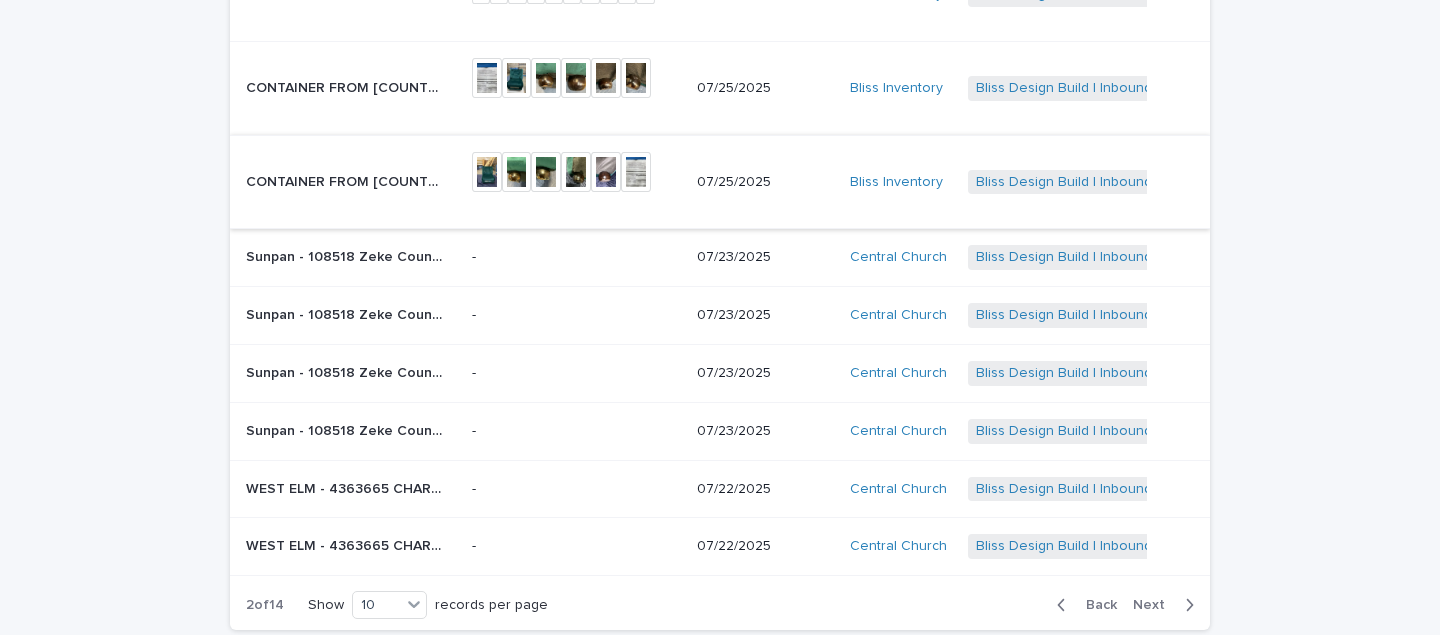scroll, scrollTop: 401, scrollLeft: 0, axis: vertical 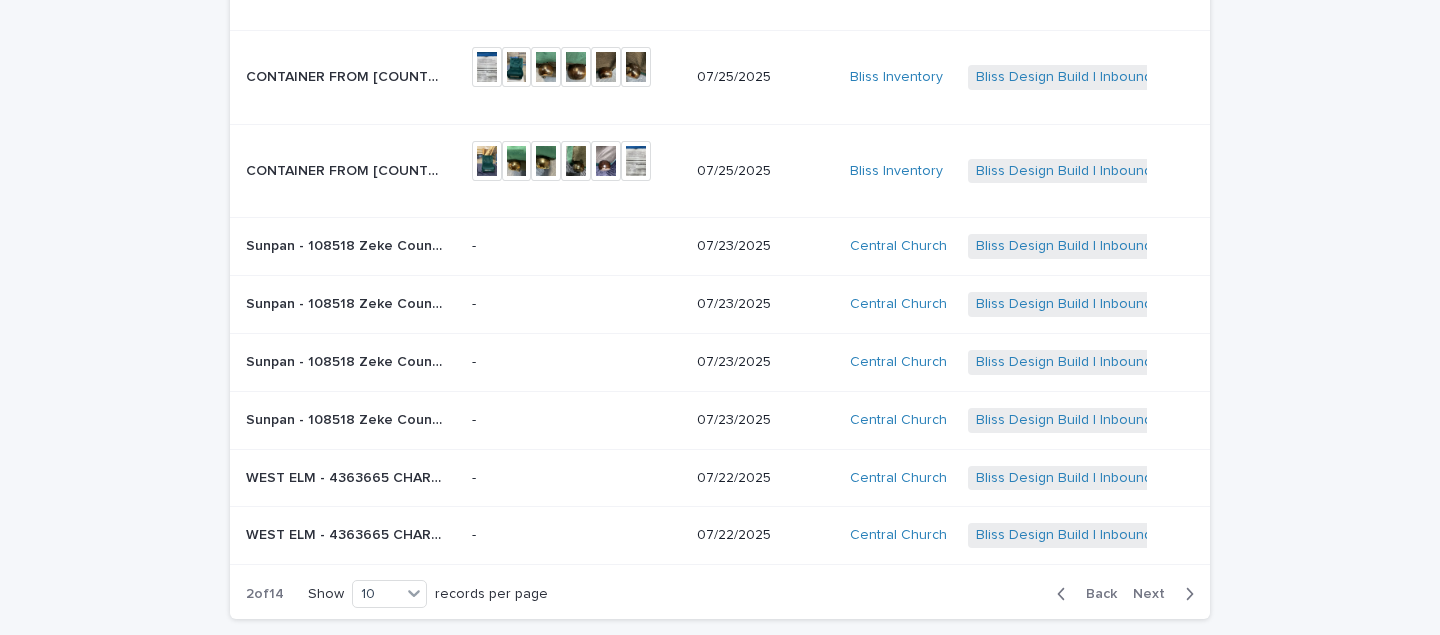 click on "Sunpan - 108518 Zeke Counter Stool Black with Bergen Marmalade | 73554" at bounding box center (348, 244) 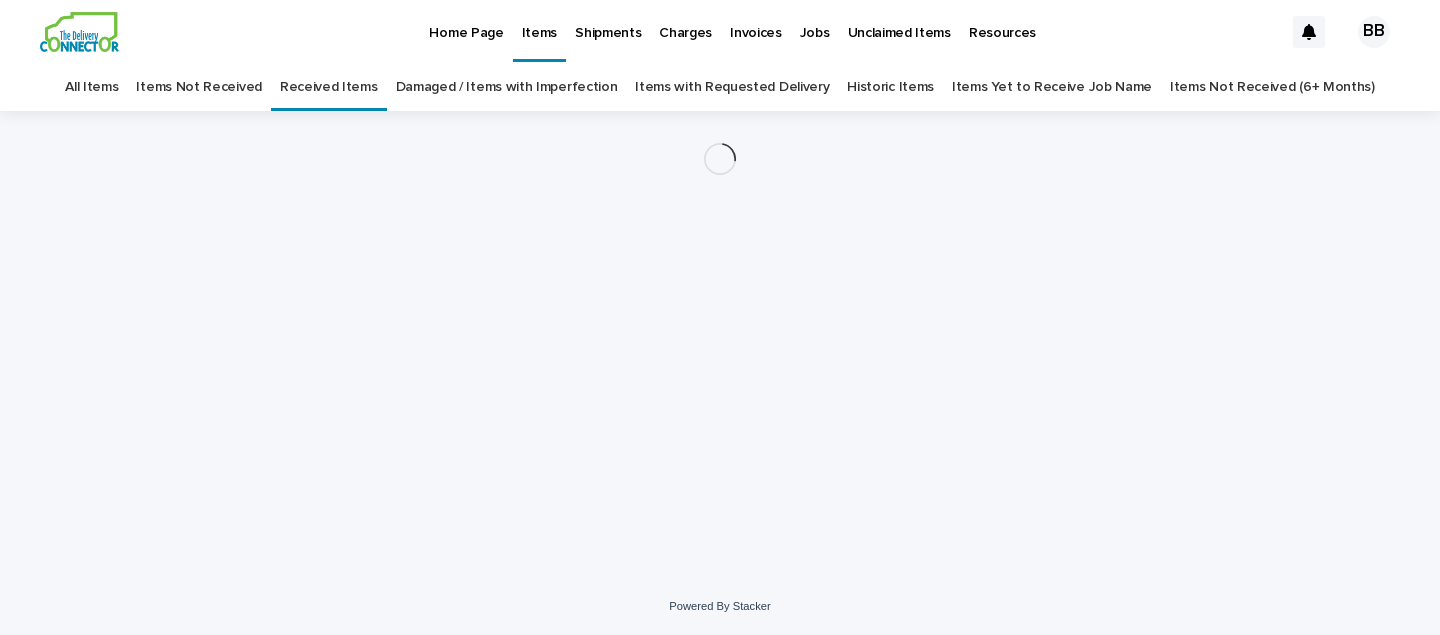 scroll, scrollTop: 0, scrollLeft: 0, axis: both 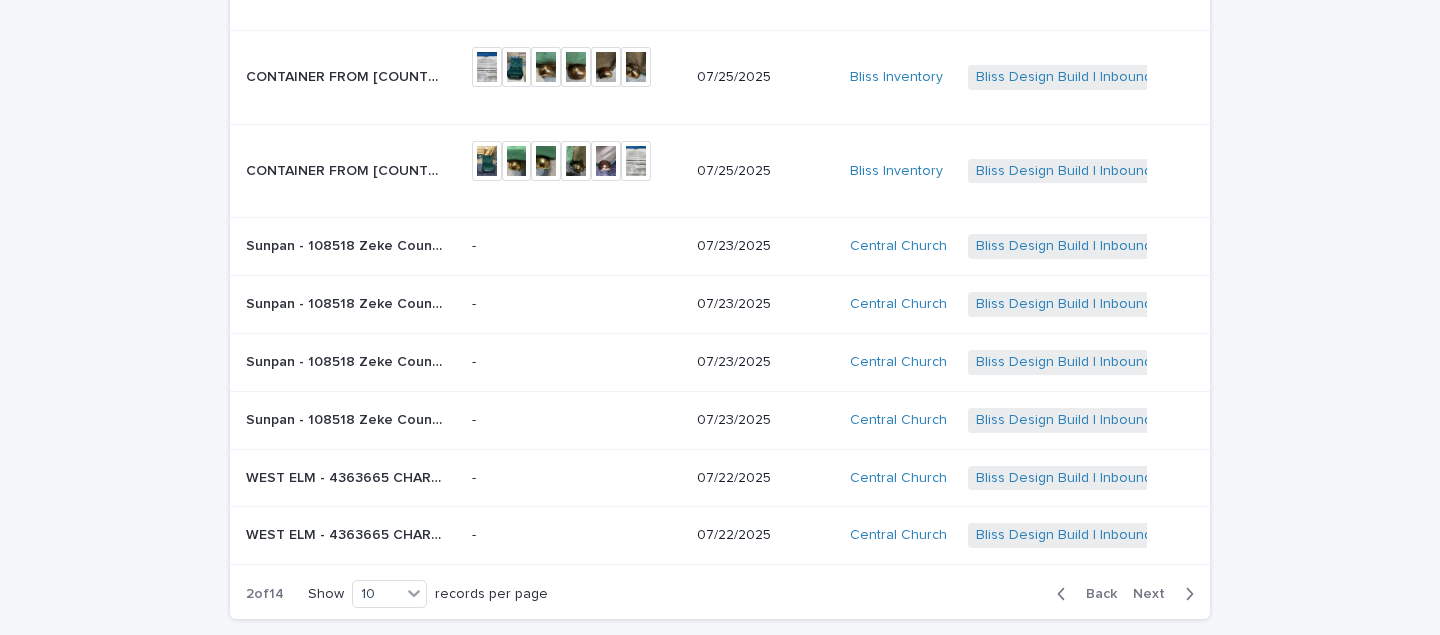 click on "Sunpan - 108518 Zeke Counter Stool Black with Bergen Marmalade | 73554" at bounding box center [348, 244] 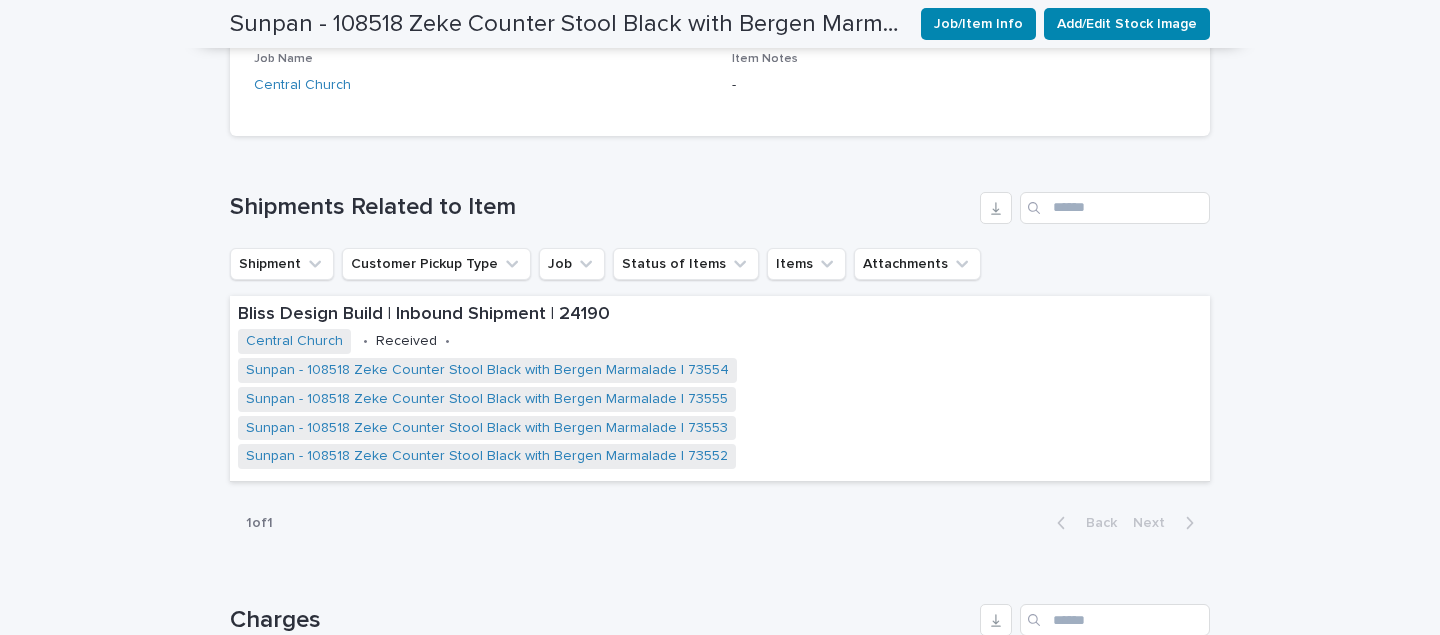 scroll, scrollTop: 694, scrollLeft: 0, axis: vertical 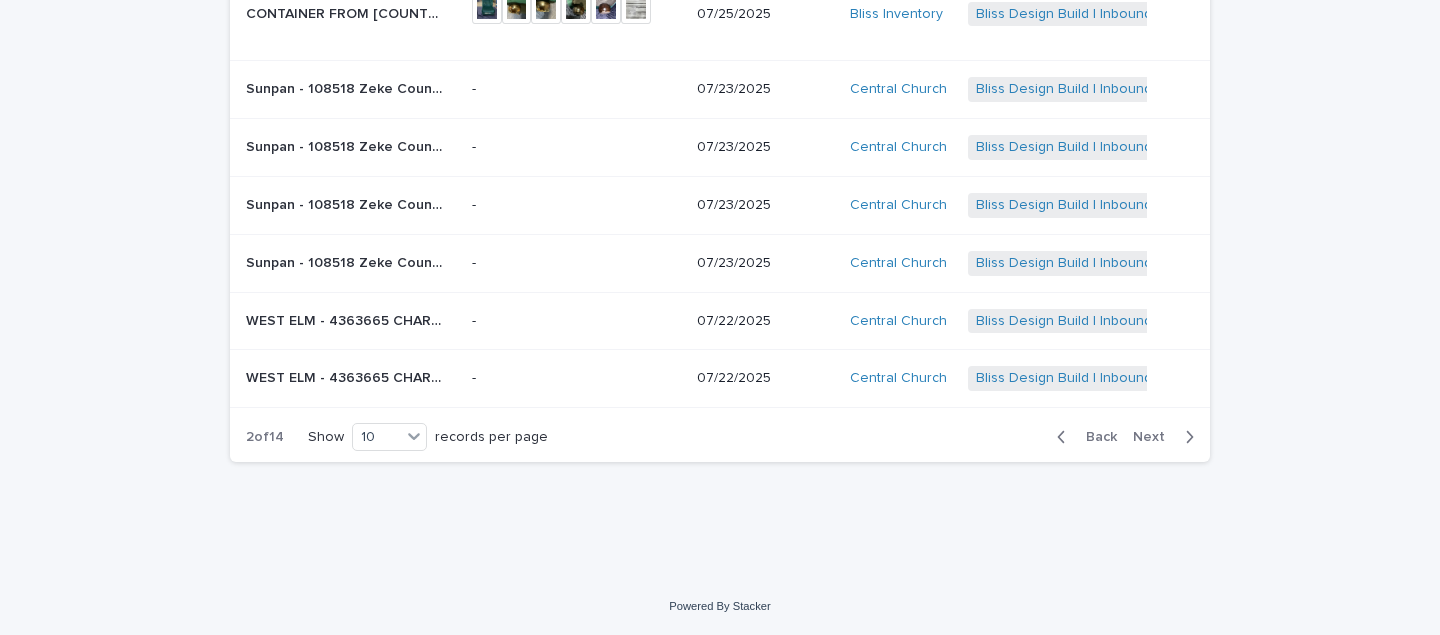 click on "WEST ELM - 4363665 CHARLEY SIDE TABLE | 73504" at bounding box center [348, 319] 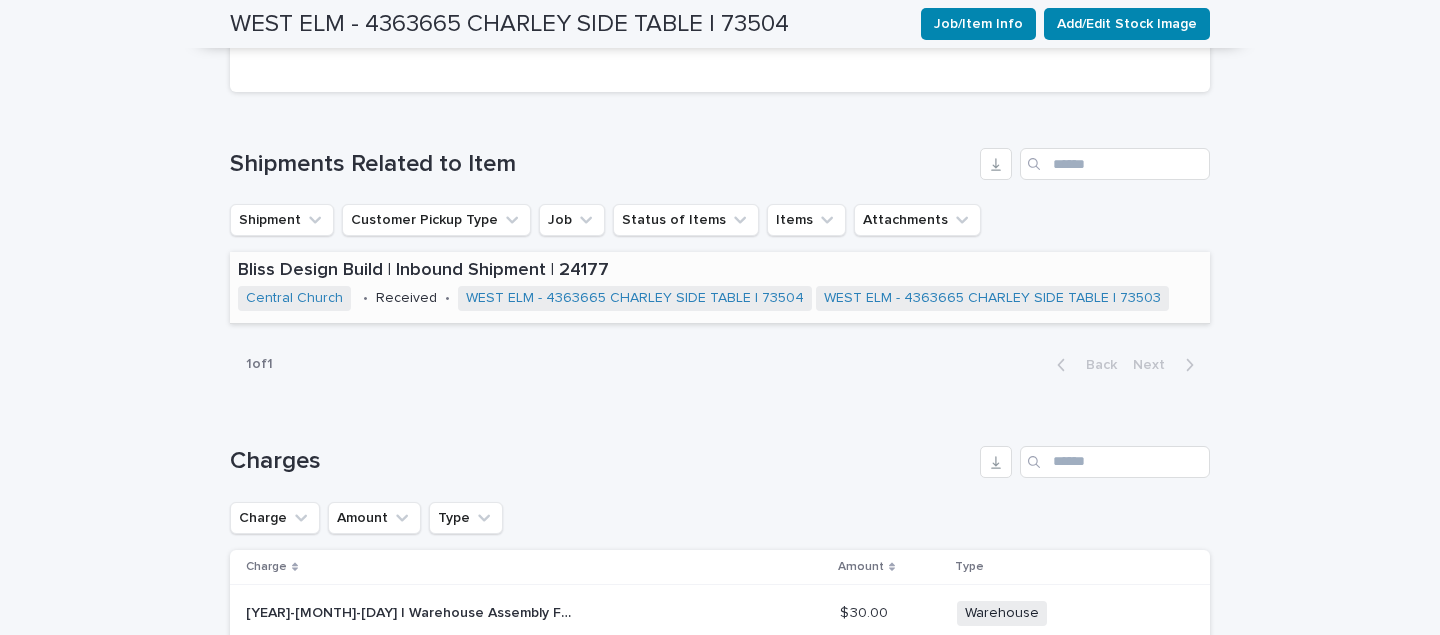 scroll, scrollTop: 809, scrollLeft: 0, axis: vertical 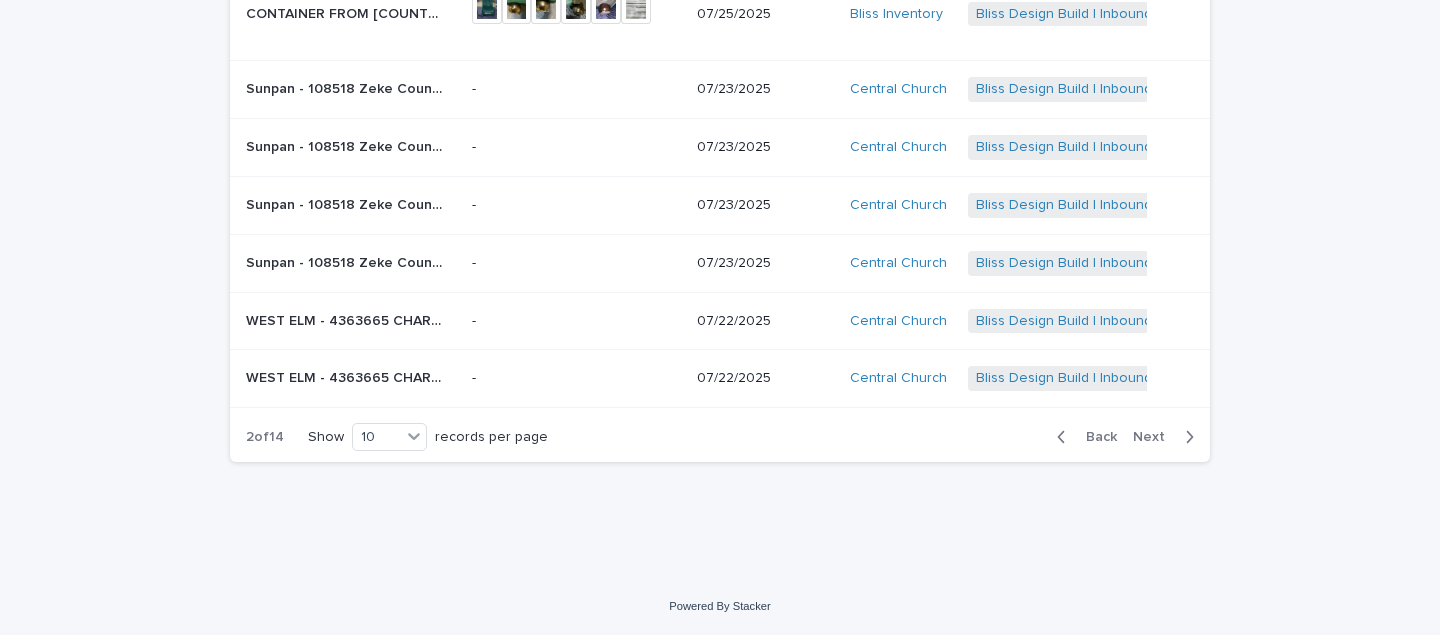 click on "Next" at bounding box center (1155, 437) 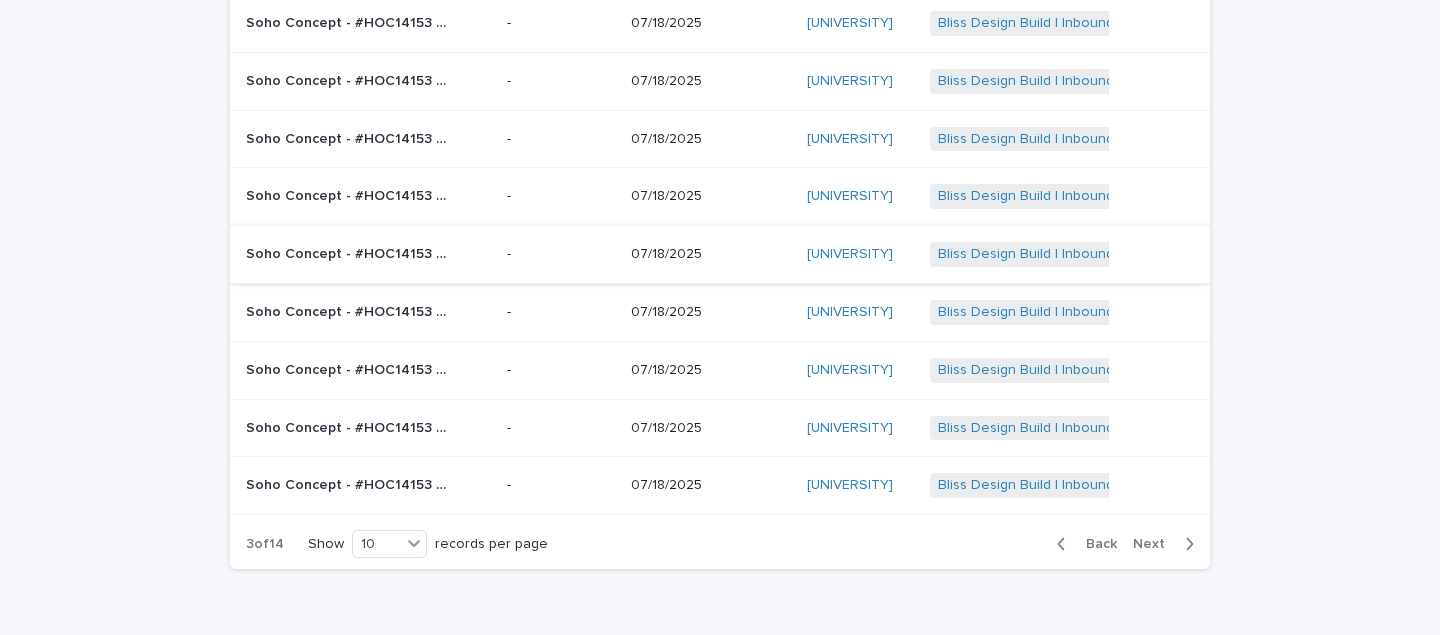 scroll, scrollTop: 332, scrollLeft: 0, axis: vertical 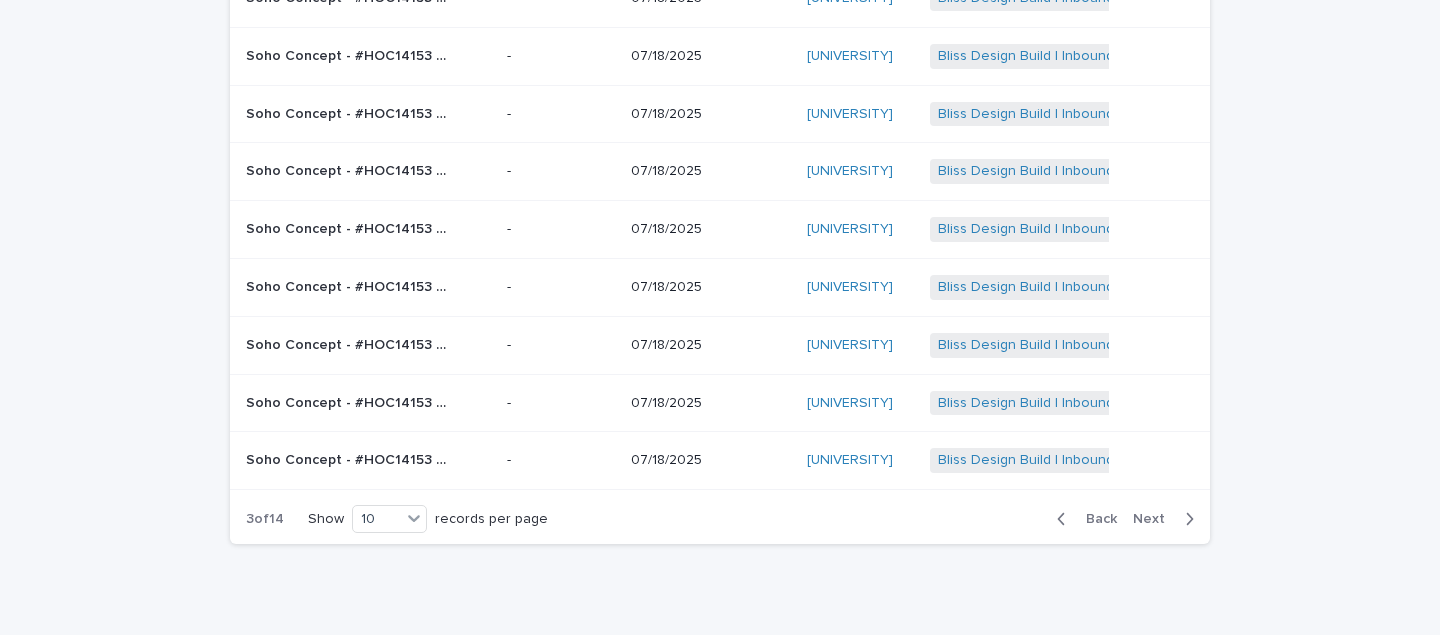 click on "Next" at bounding box center (1155, 519) 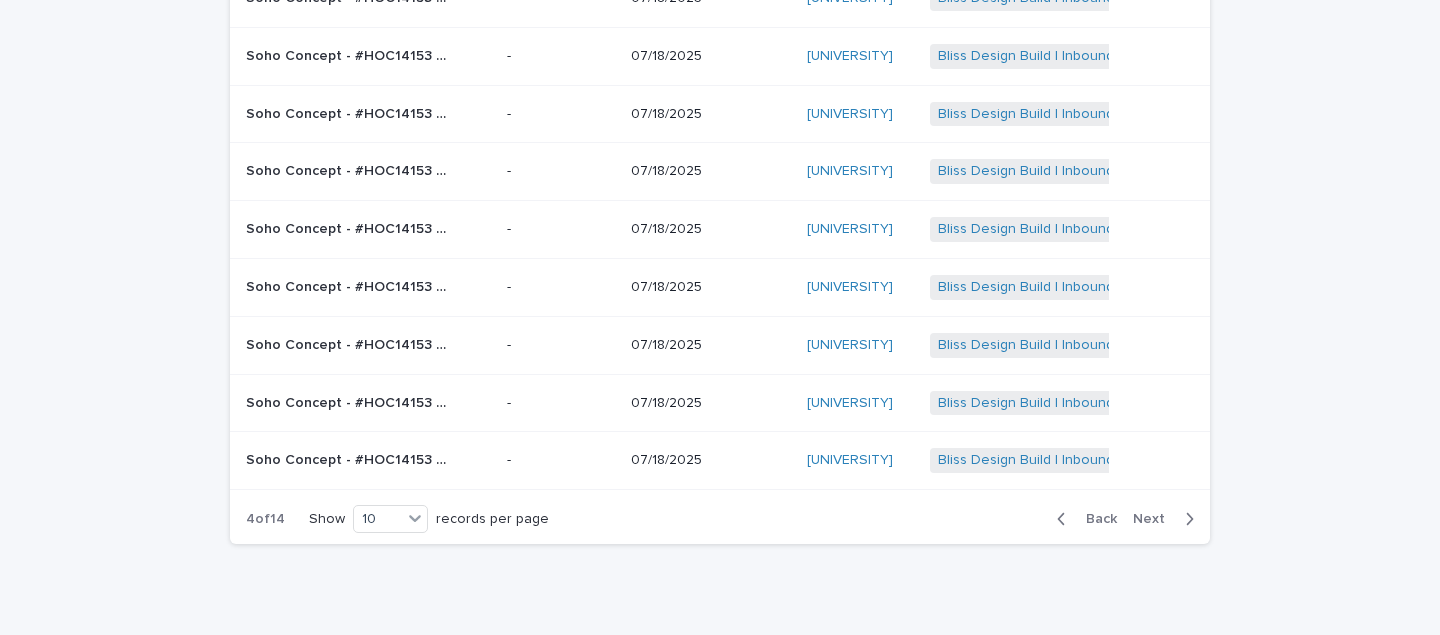 click on "Next" at bounding box center (1155, 519) 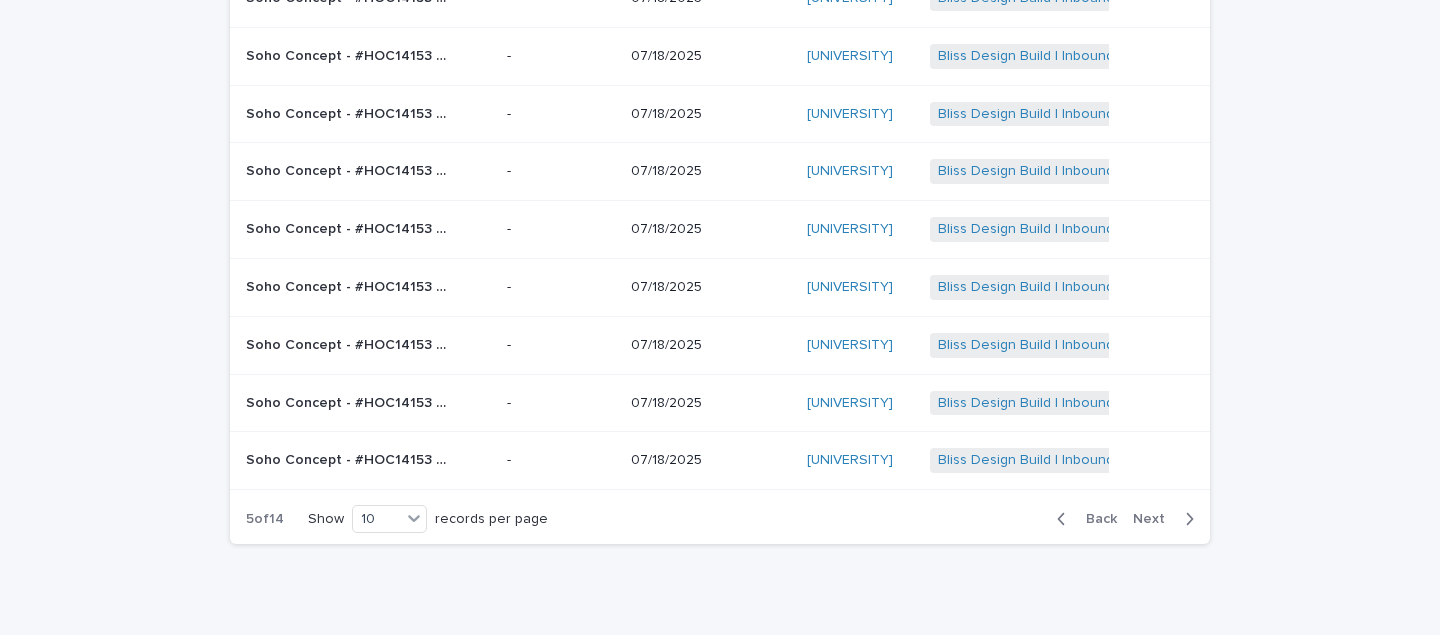 click 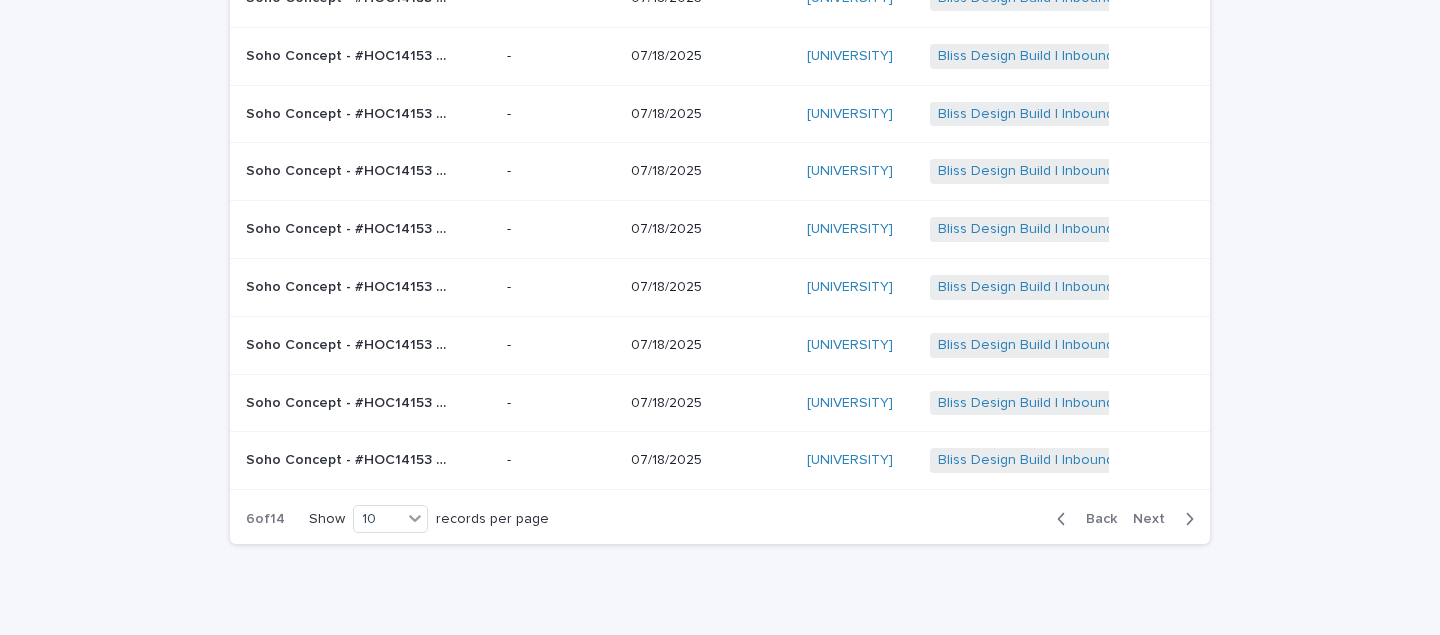 click 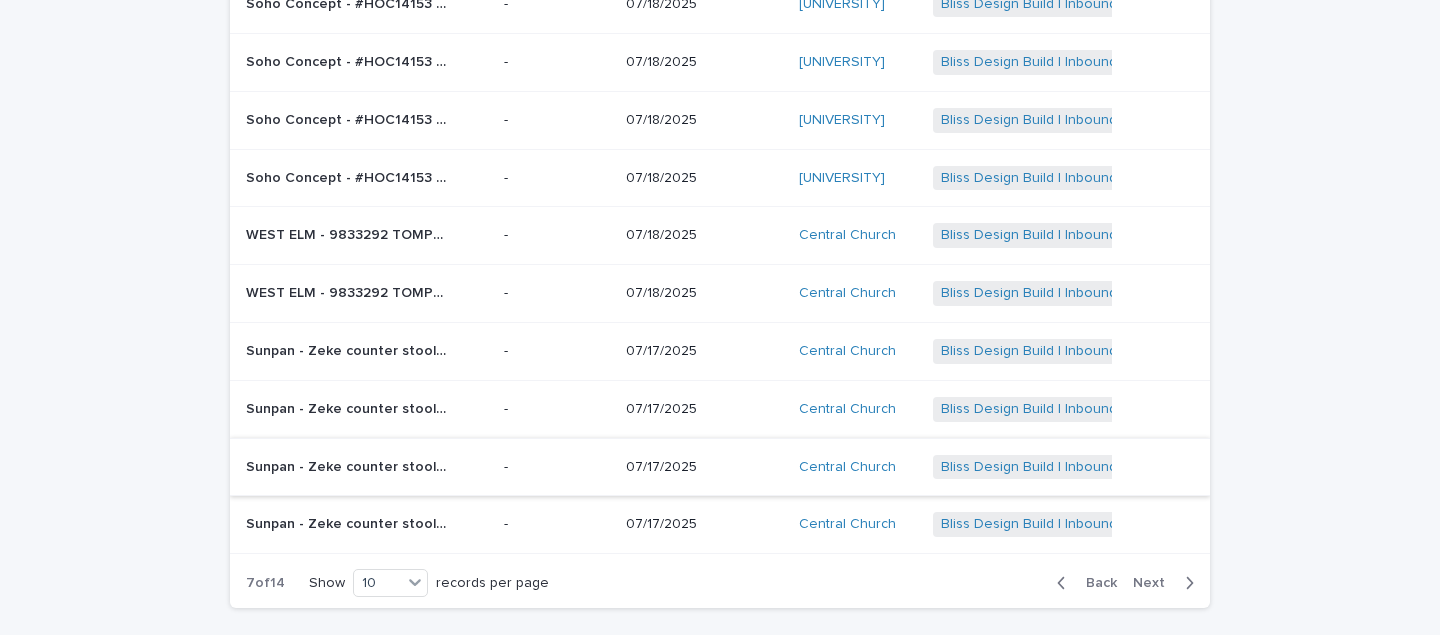 scroll, scrollTop: 269, scrollLeft: 0, axis: vertical 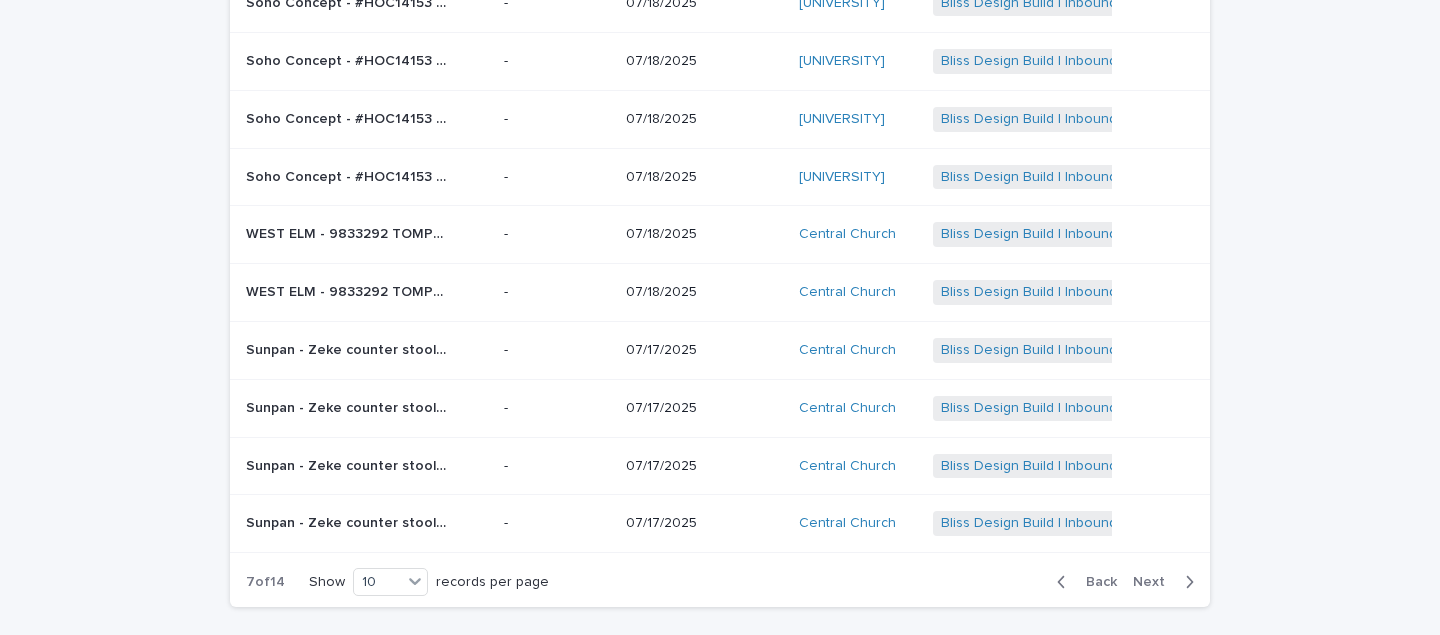 click on "WEST ELM - 9833292 TOMPKINS FLOOR LAMP  | 73421" at bounding box center (348, 232) 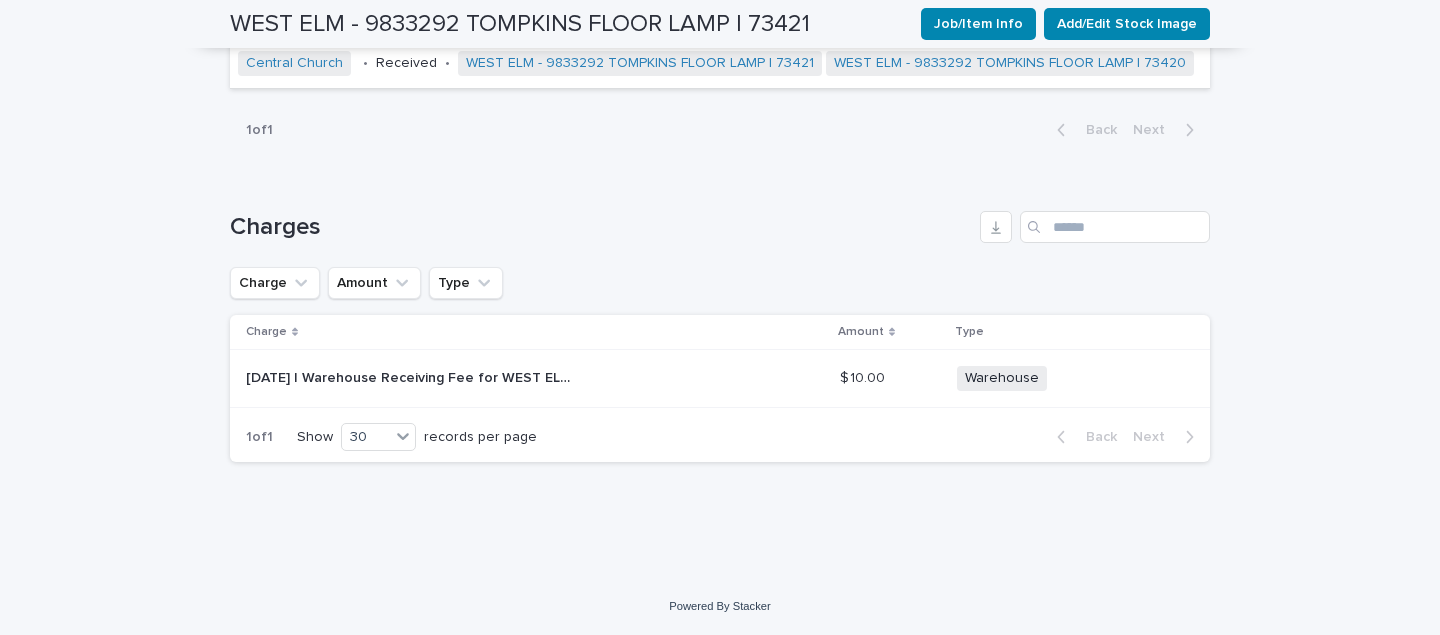 scroll, scrollTop: 976, scrollLeft: 0, axis: vertical 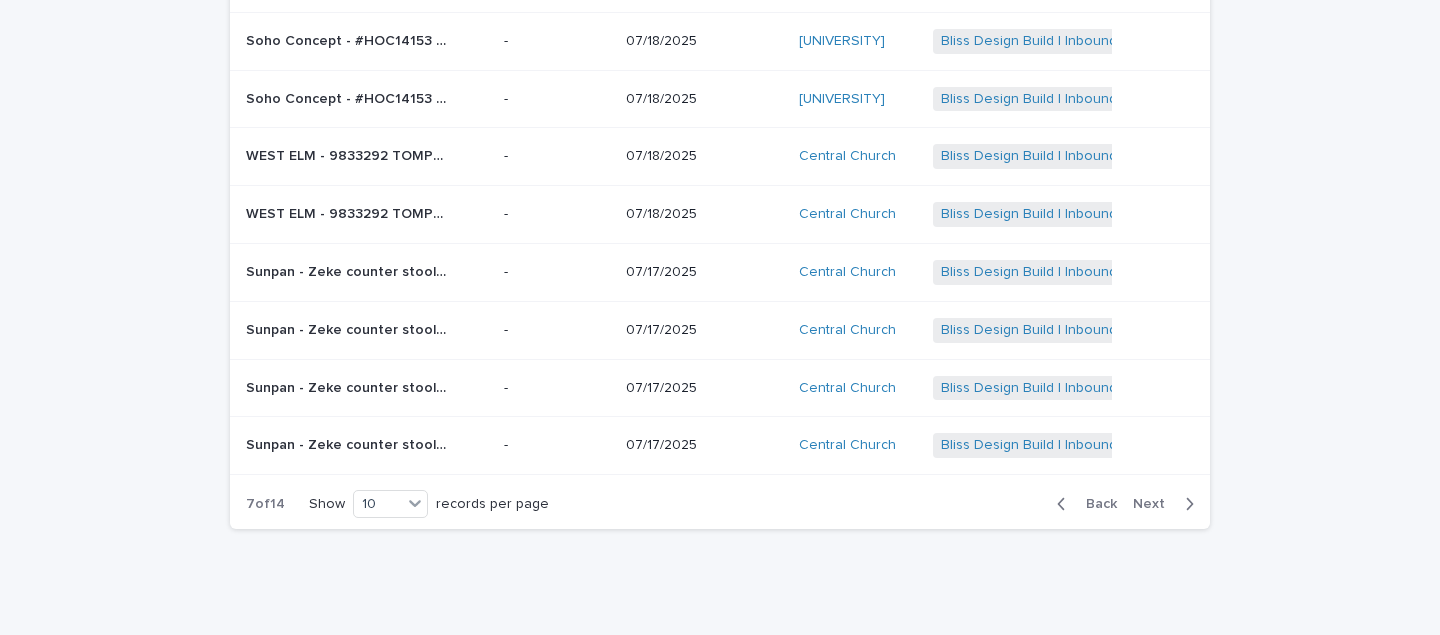 click on "Next" at bounding box center (1167, 504) 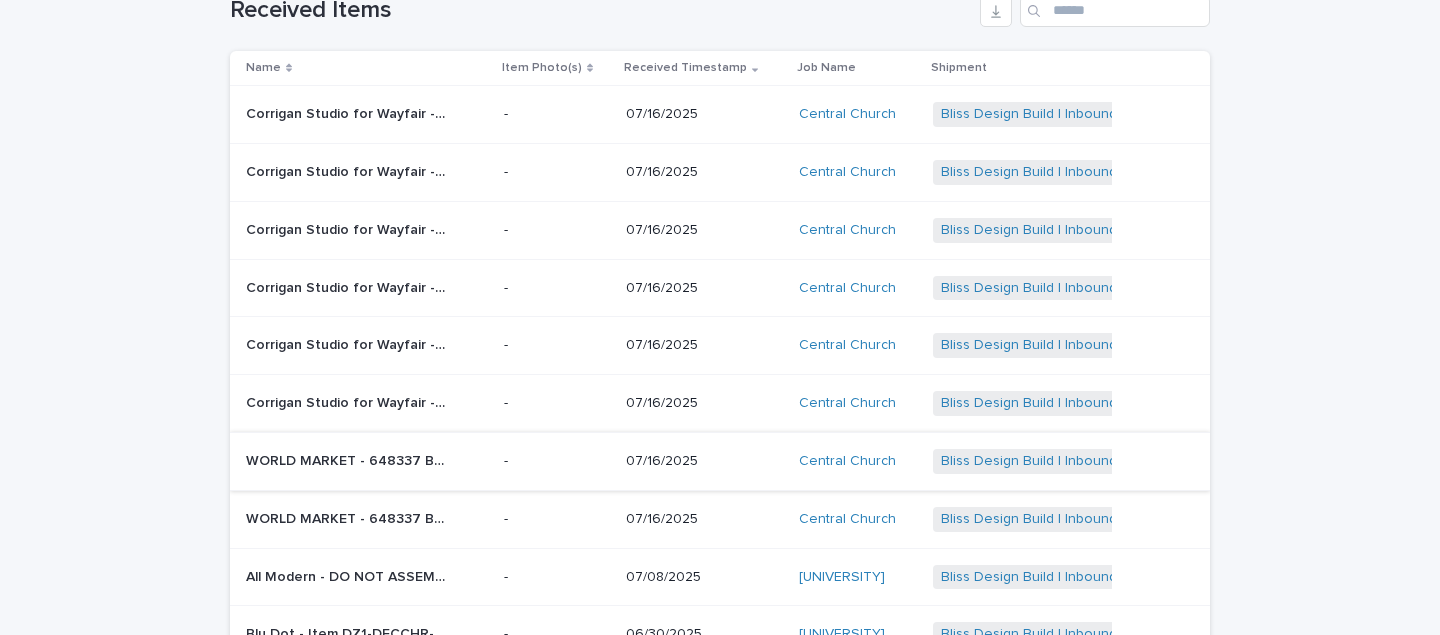 scroll, scrollTop: 157, scrollLeft: 0, axis: vertical 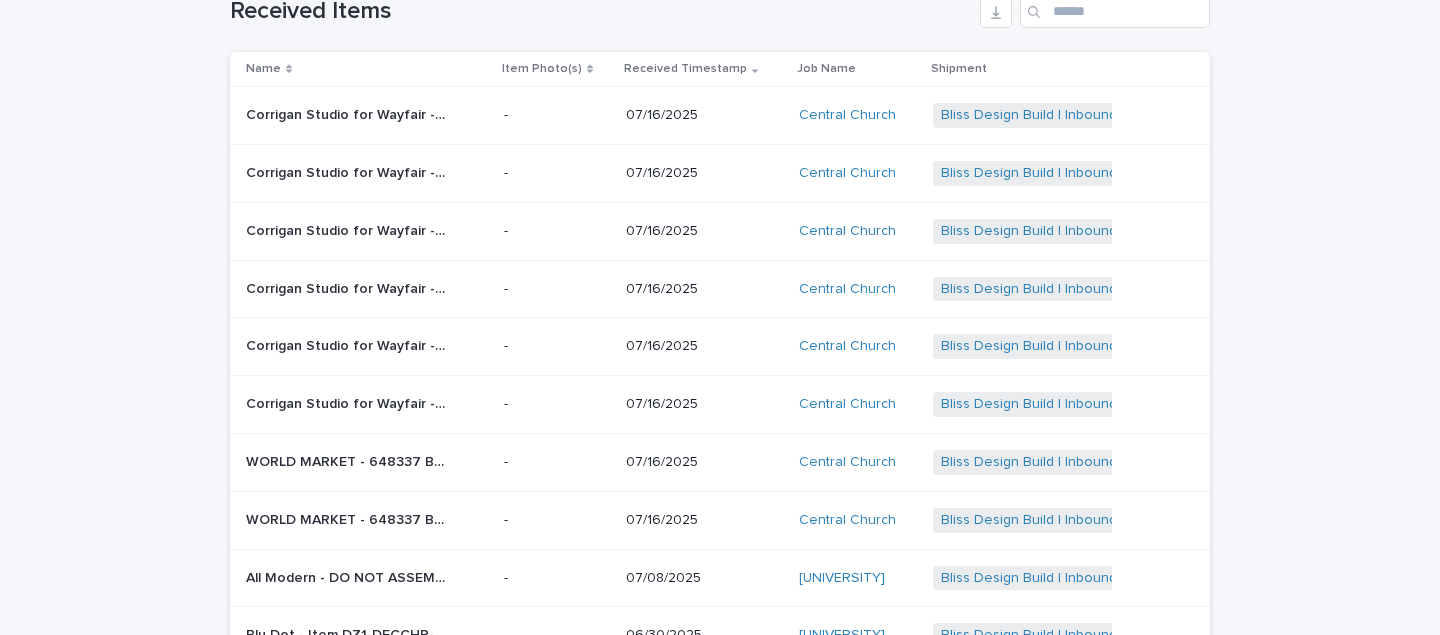 click on "Corrigan Studio for Wayfair - Logreira Swivel Upholstered Barstool 29in high- brown finish- upholstery in black- sold in sets of 2 for a total of 6 chairs | 73147" at bounding box center [348, 113] 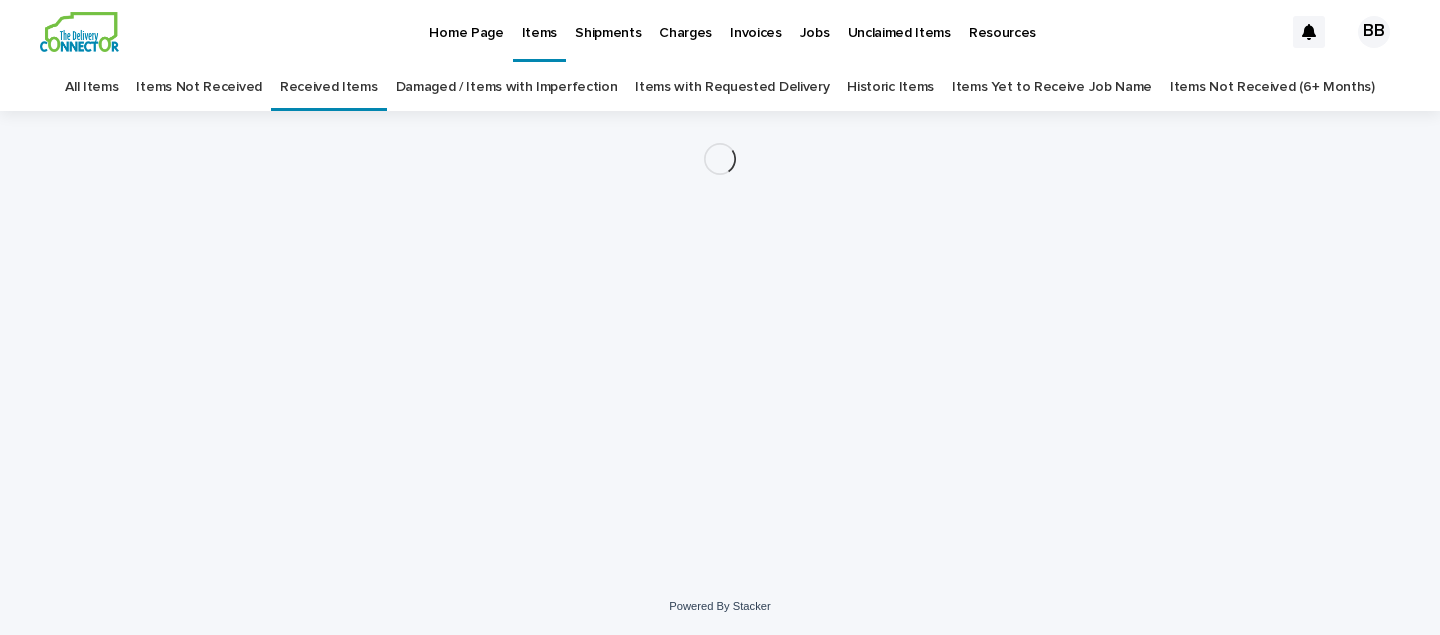 scroll, scrollTop: 0, scrollLeft: 0, axis: both 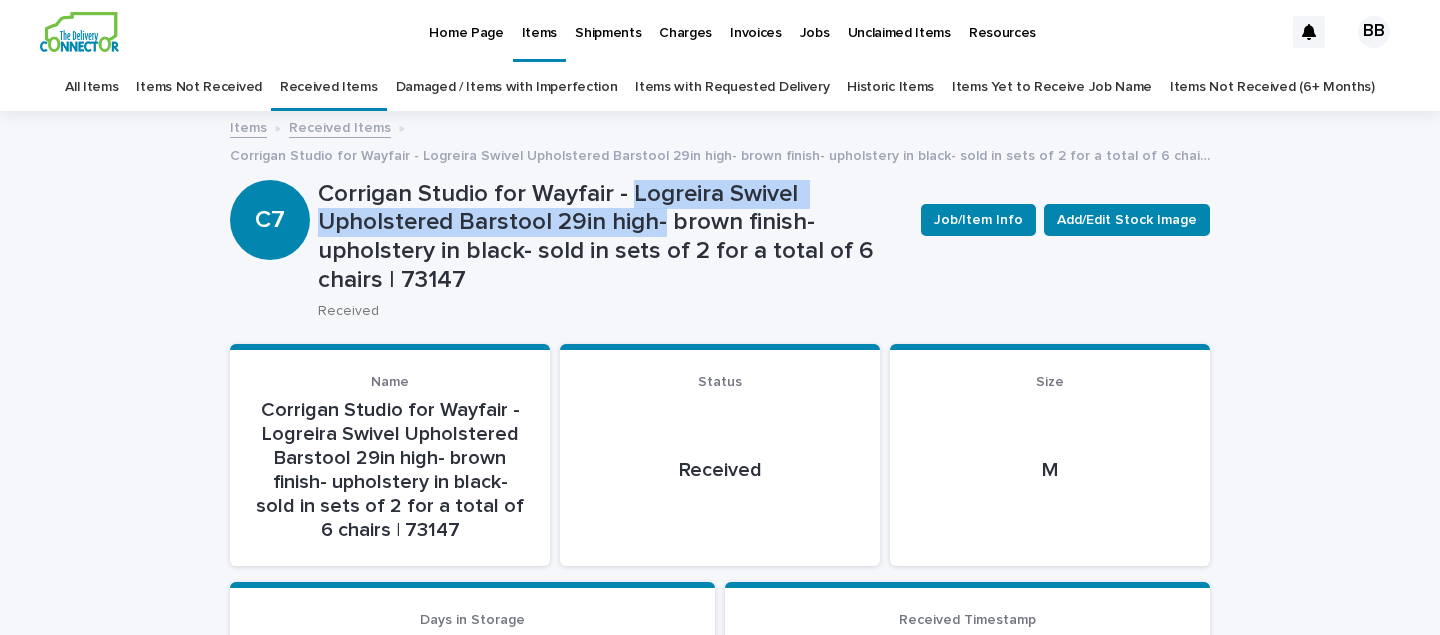 drag, startPoint x: 627, startPoint y: 194, endPoint x: 659, endPoint y: 212, distance: 36.71512 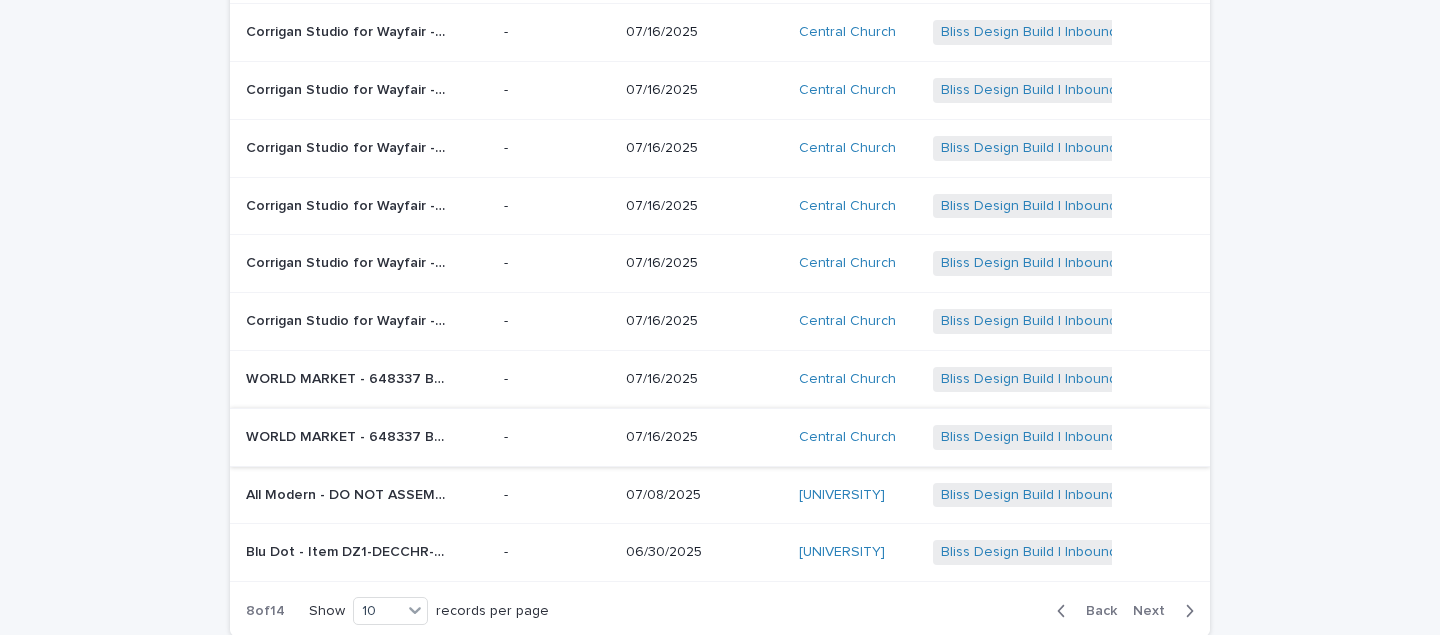 scroll, scrollTop: 242, scrollLeft: 0, axis: vertical 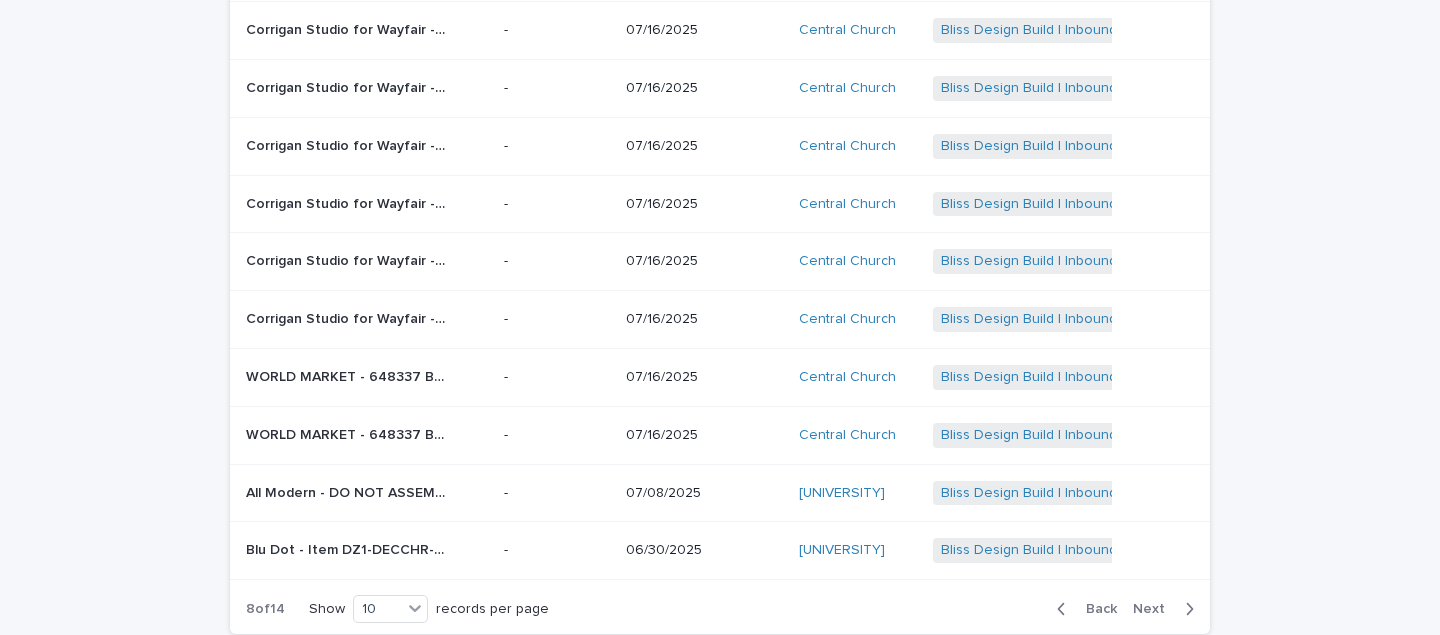 click on "WORLD MARKET - 648337 BRINLEY END TABLE | 73383" at bounding box center (348, 375) 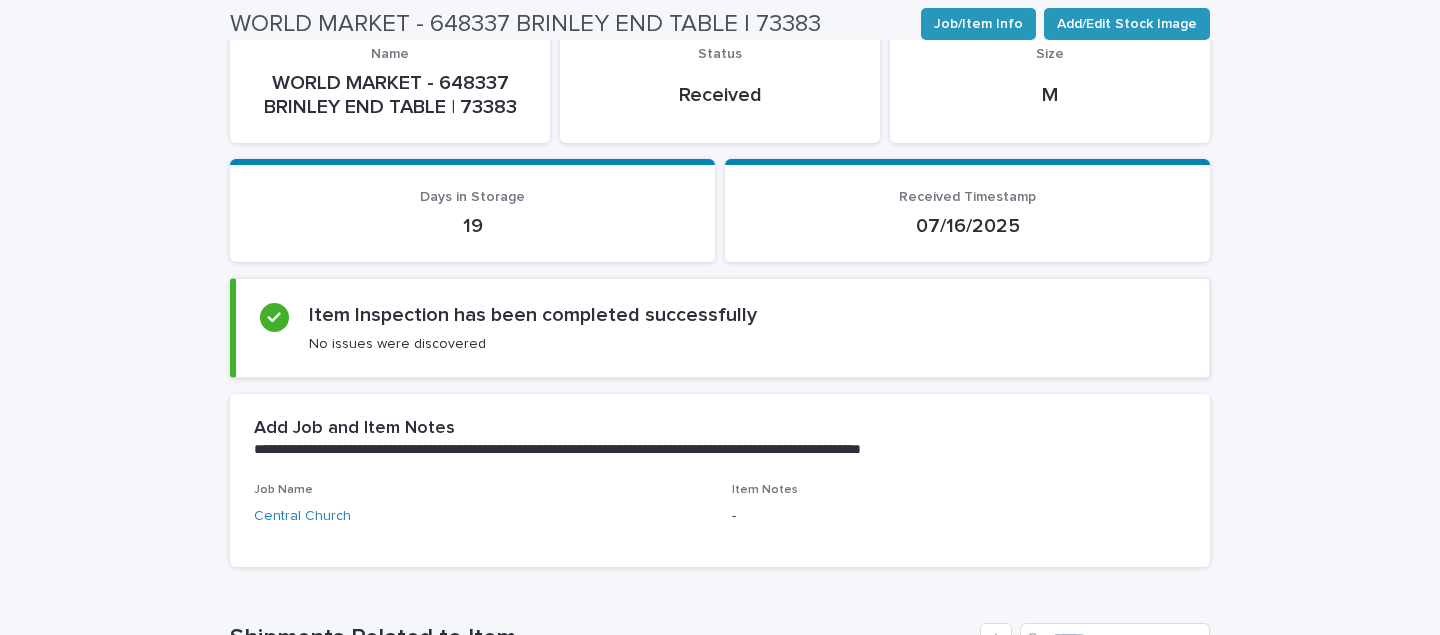 scroll, scrollTop: 248, scrollLeft: 0, axis: vertical 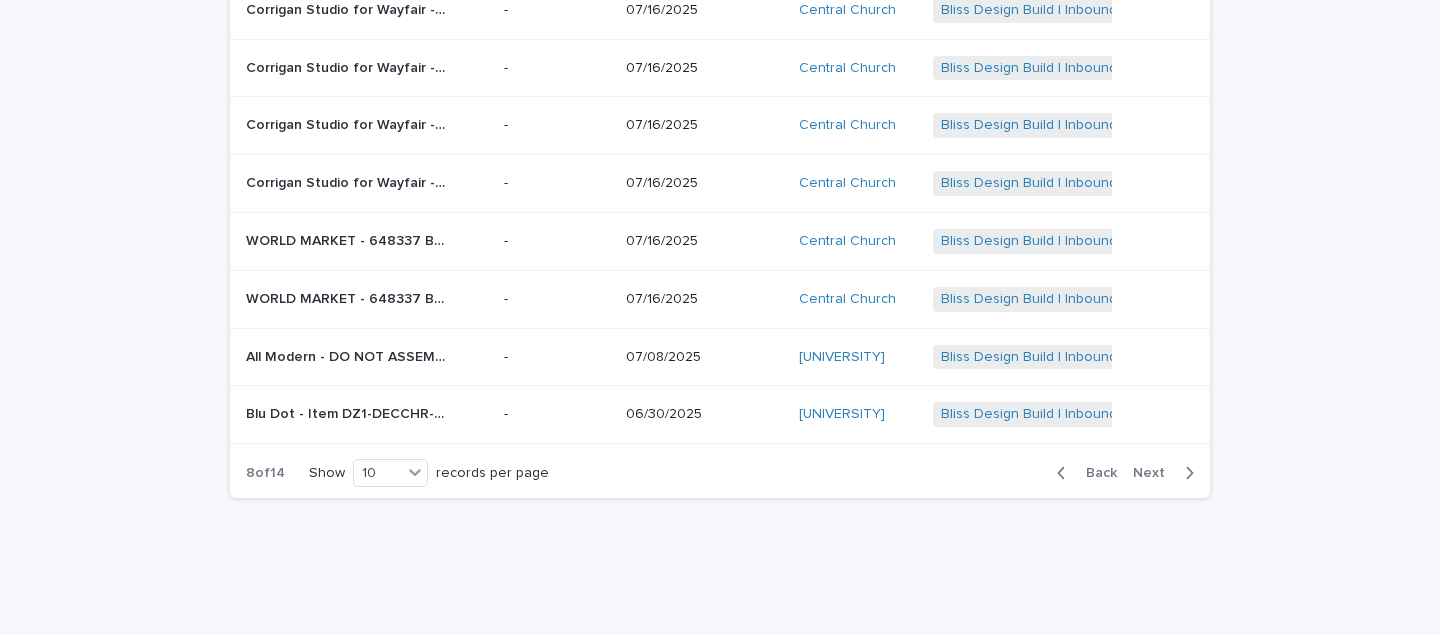 click 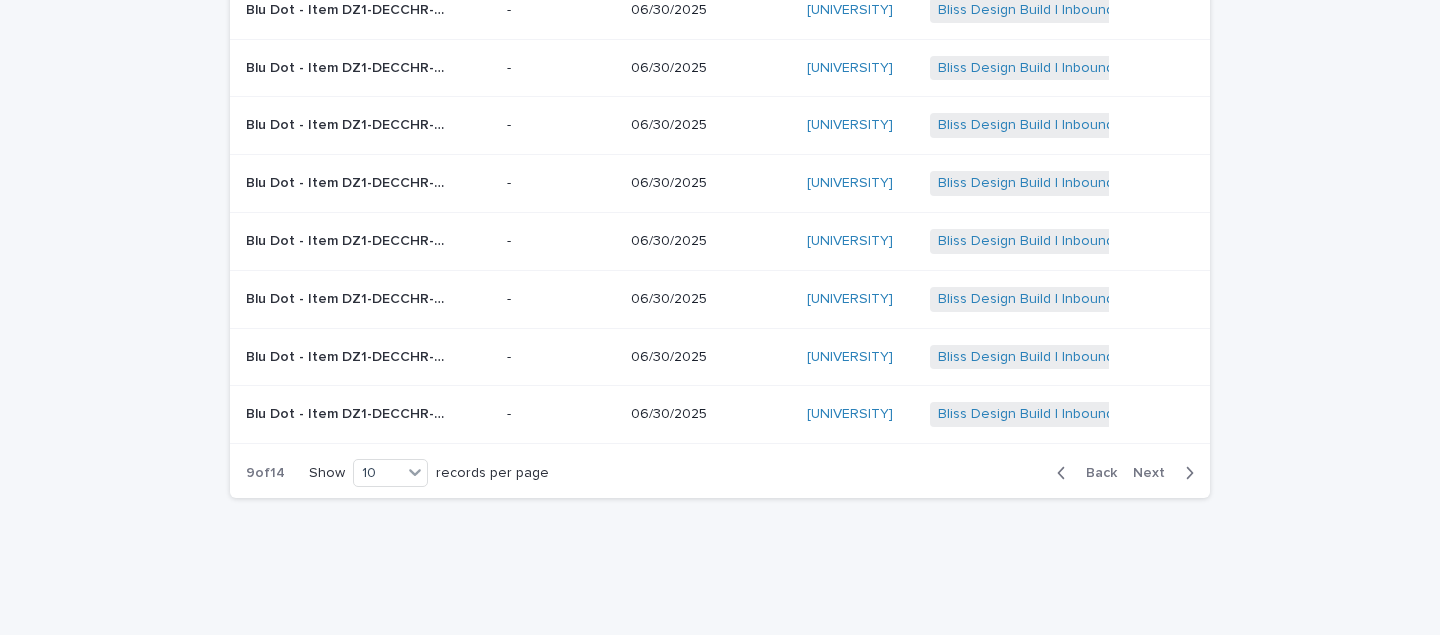 click 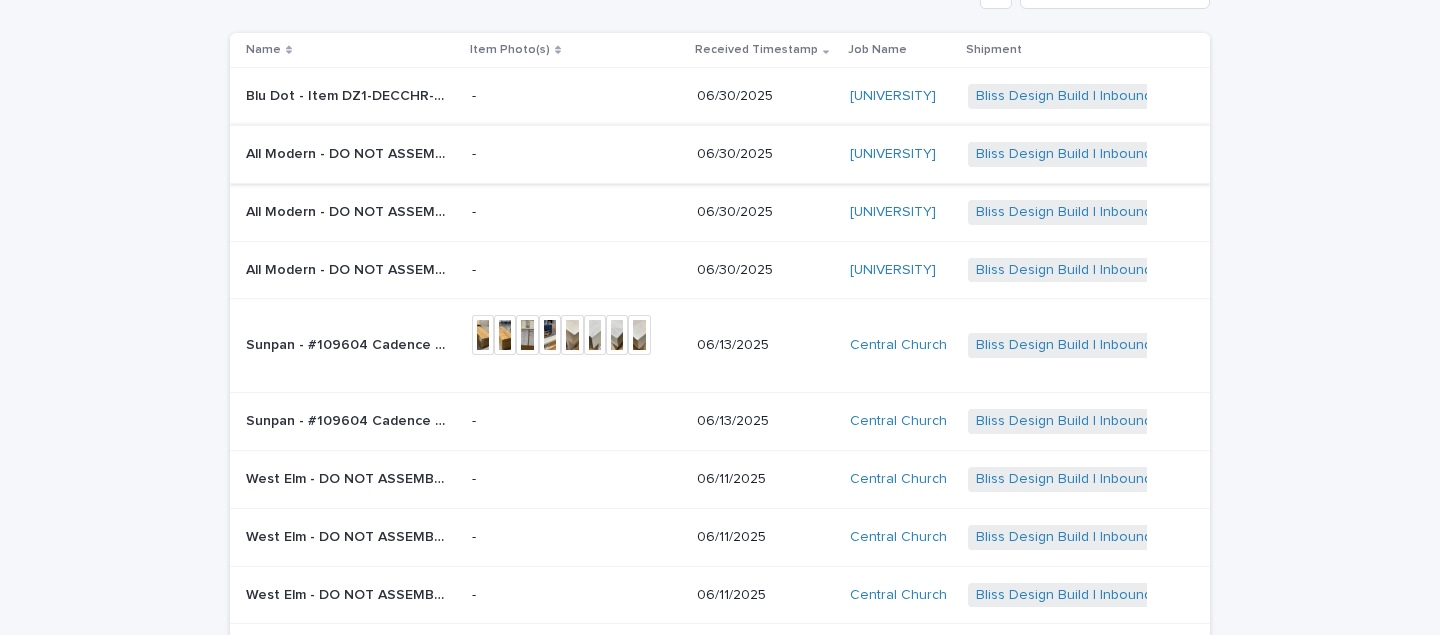 scroll, scrollTop: 177, scrollLeft: 0, axis: vertical 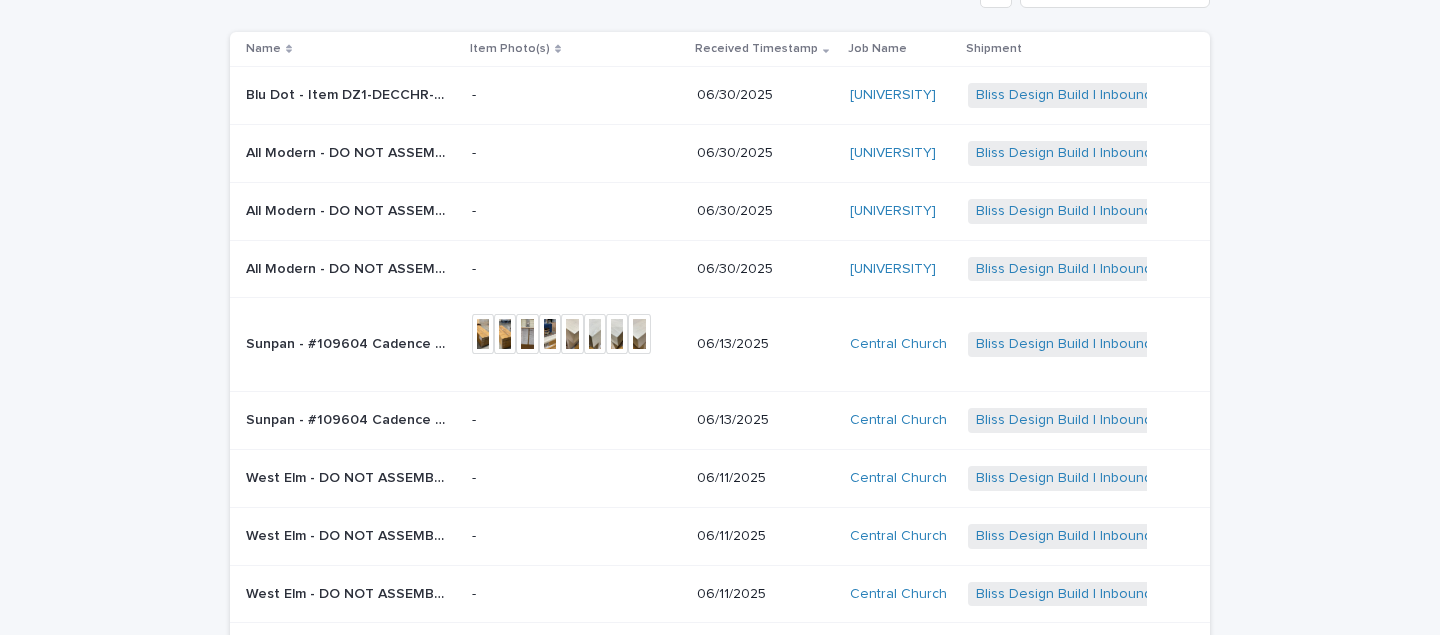 click on "Sunpan - #109604 Cadence bench  | 71832" at bounding box center [348, 342] 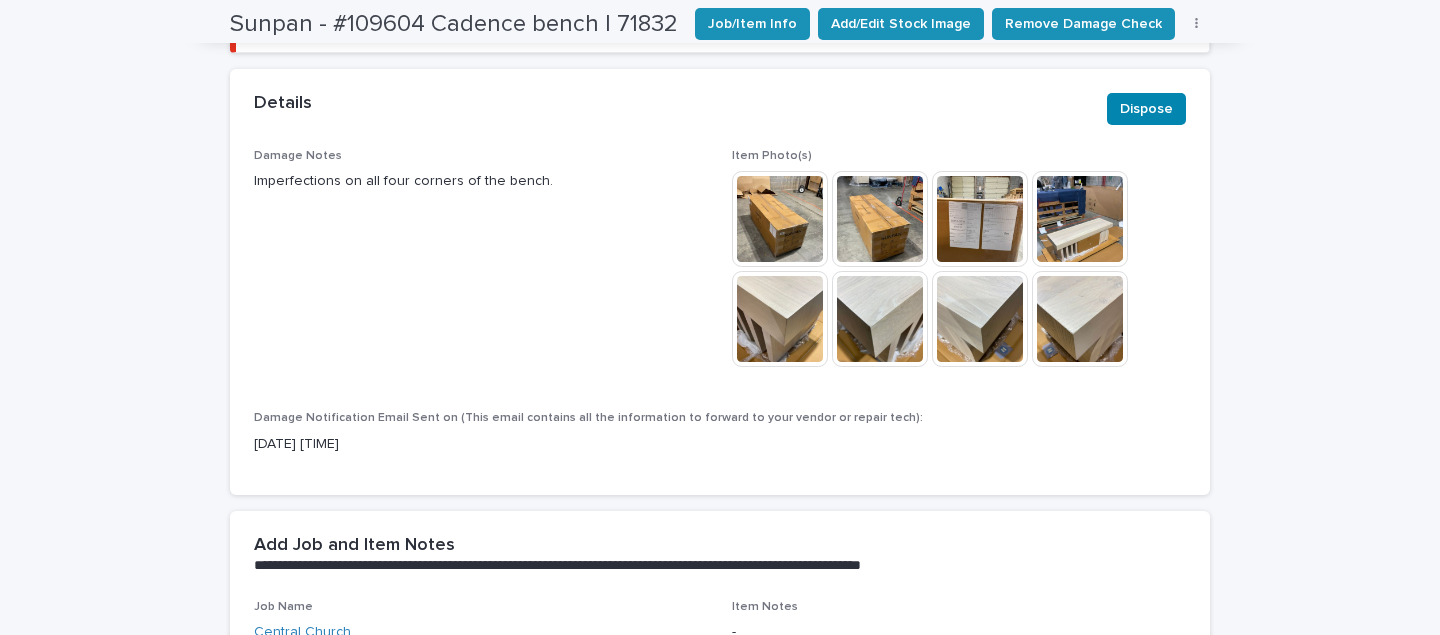scroll, scrollTop: 611, scrollLeft: 0, axis: vertical 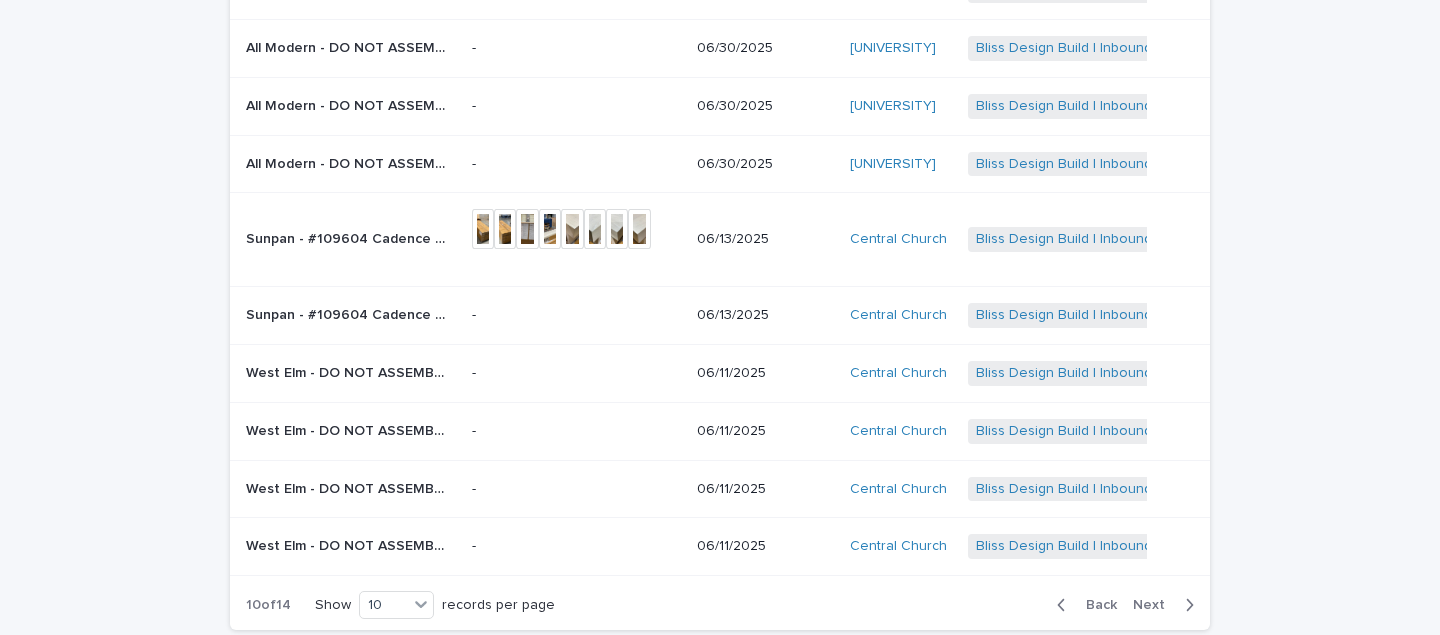 click on "West Elm - DO NOT ASSEMBLE #3086614 Ida folding screen in color black & natural | 71826" at bounding box center (348, 371) 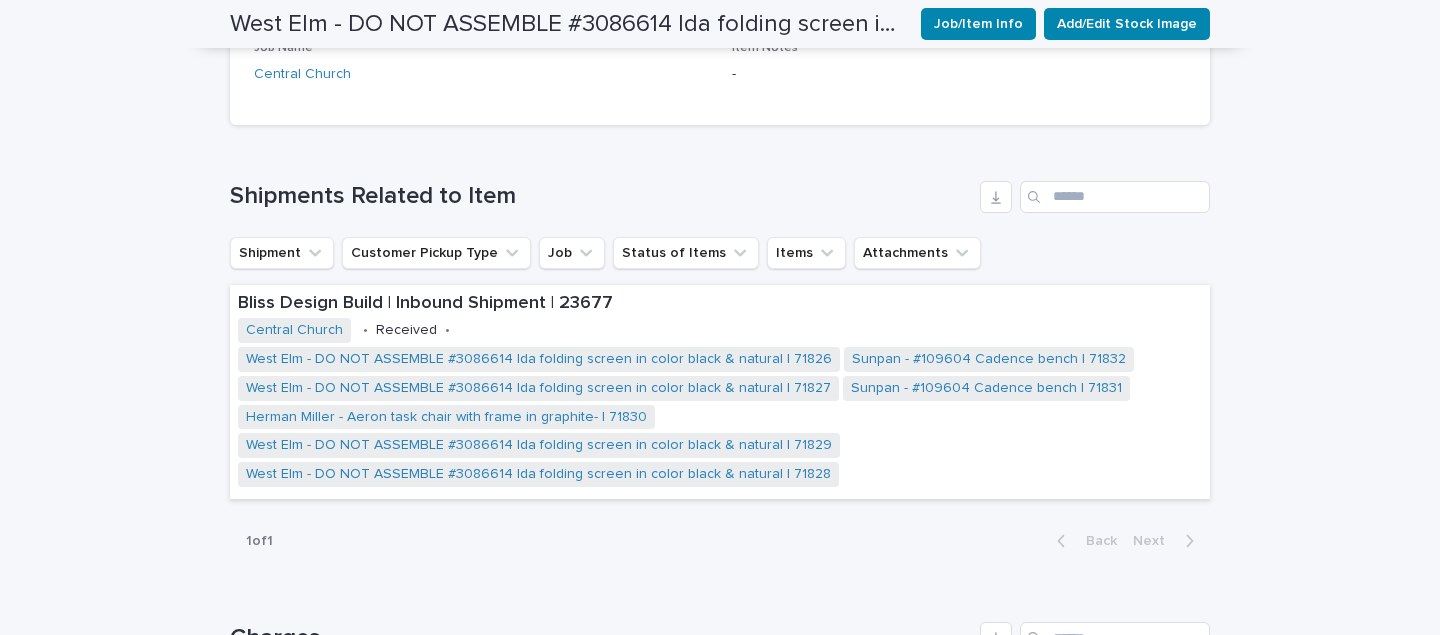 scroll, scrollTop: 734, scrollLeft: 0, axis: vertical 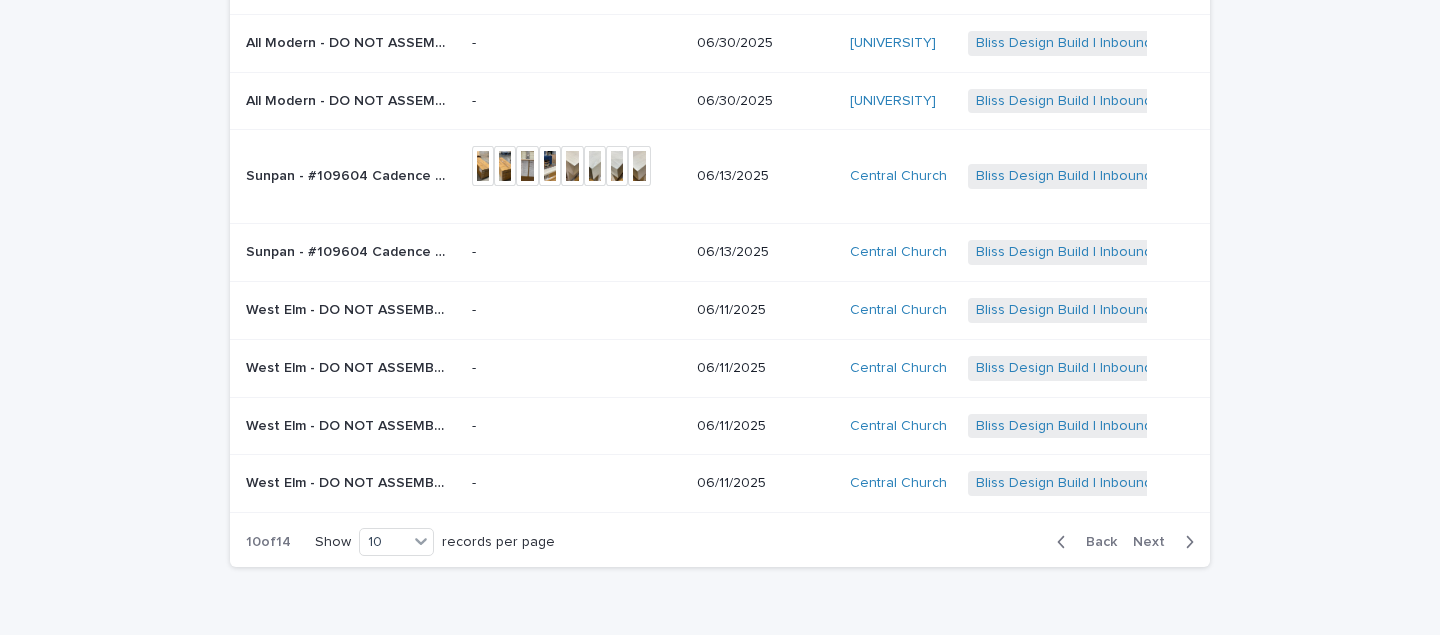 click 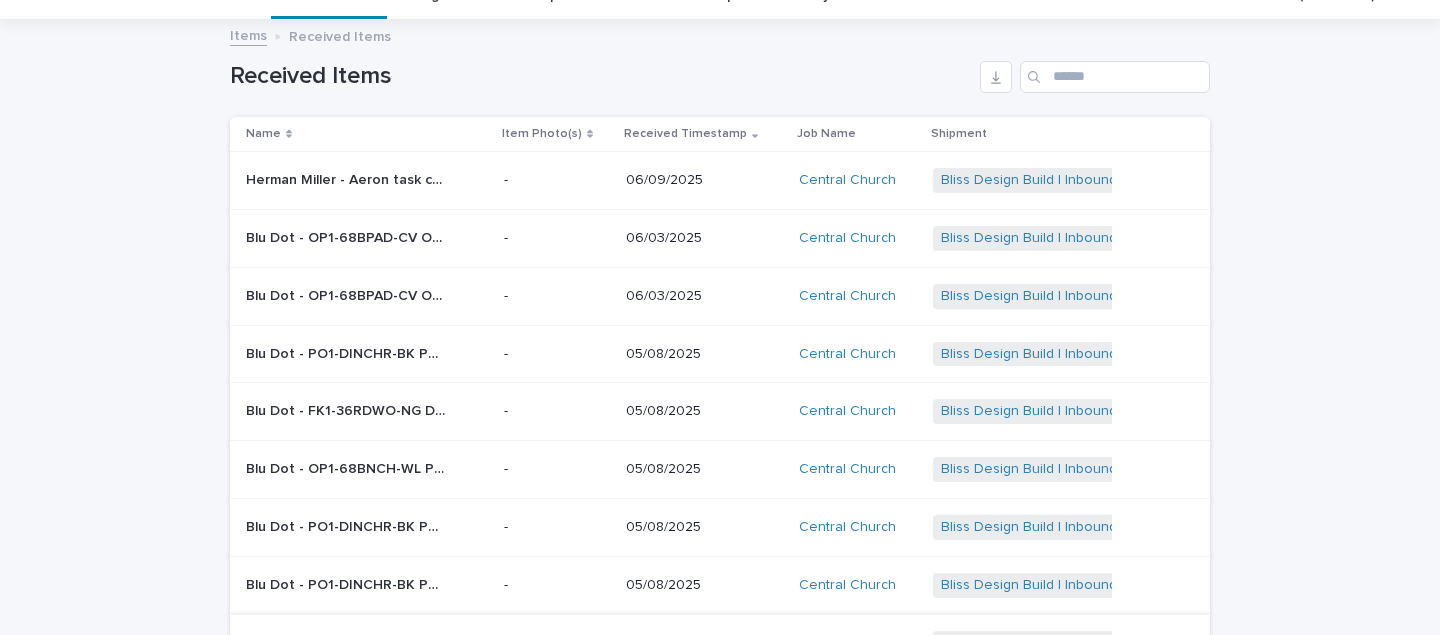 scroll, scrollTop: 93, scrollLeft: 0, axis: vertical 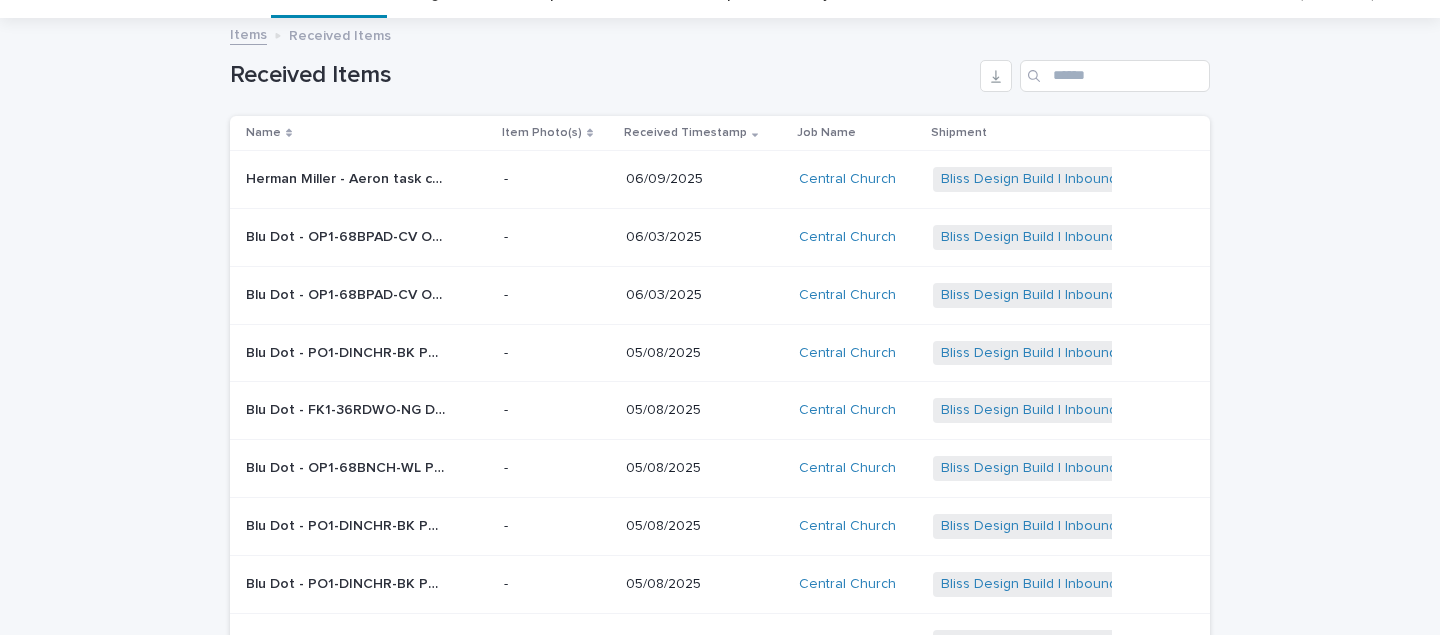 click on "Blu Dot - OP1-68BPAD-CV Open Plan Bench pad in copper velvet | 69290" at bounding box center [348, 235] 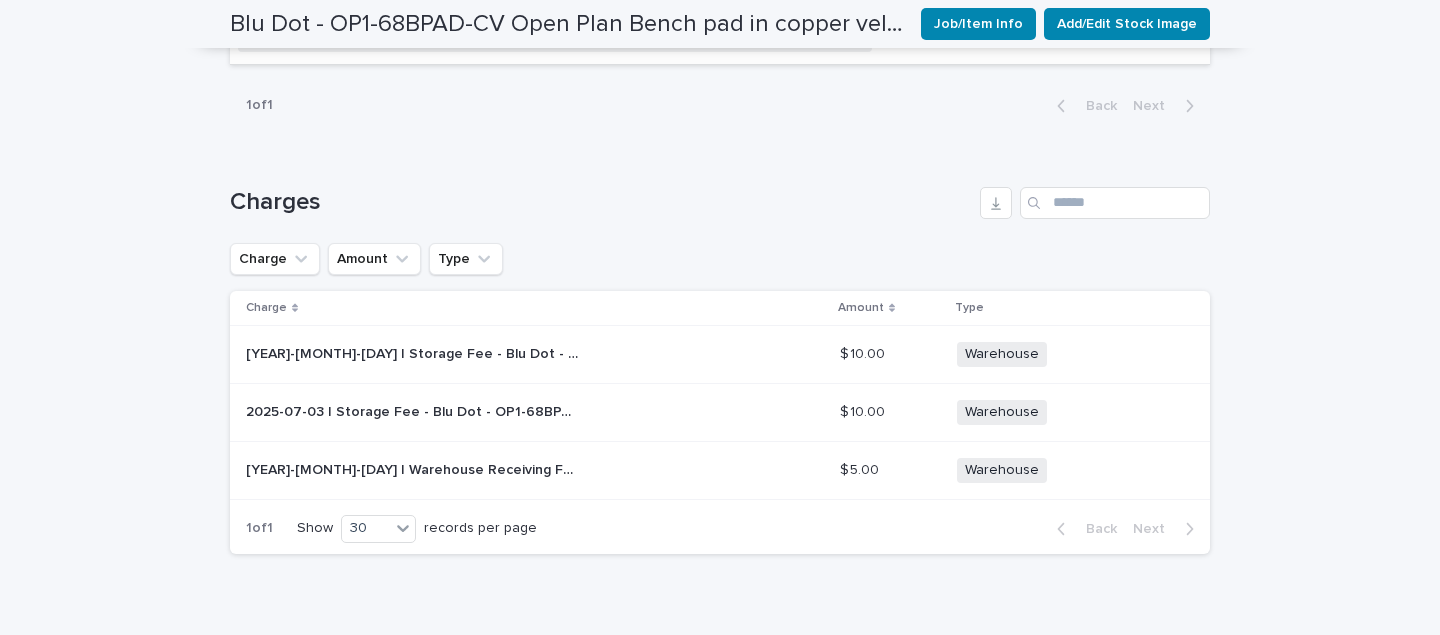 scroll, scrollTop: 1697, scrollLeft: 0, axis: vertical 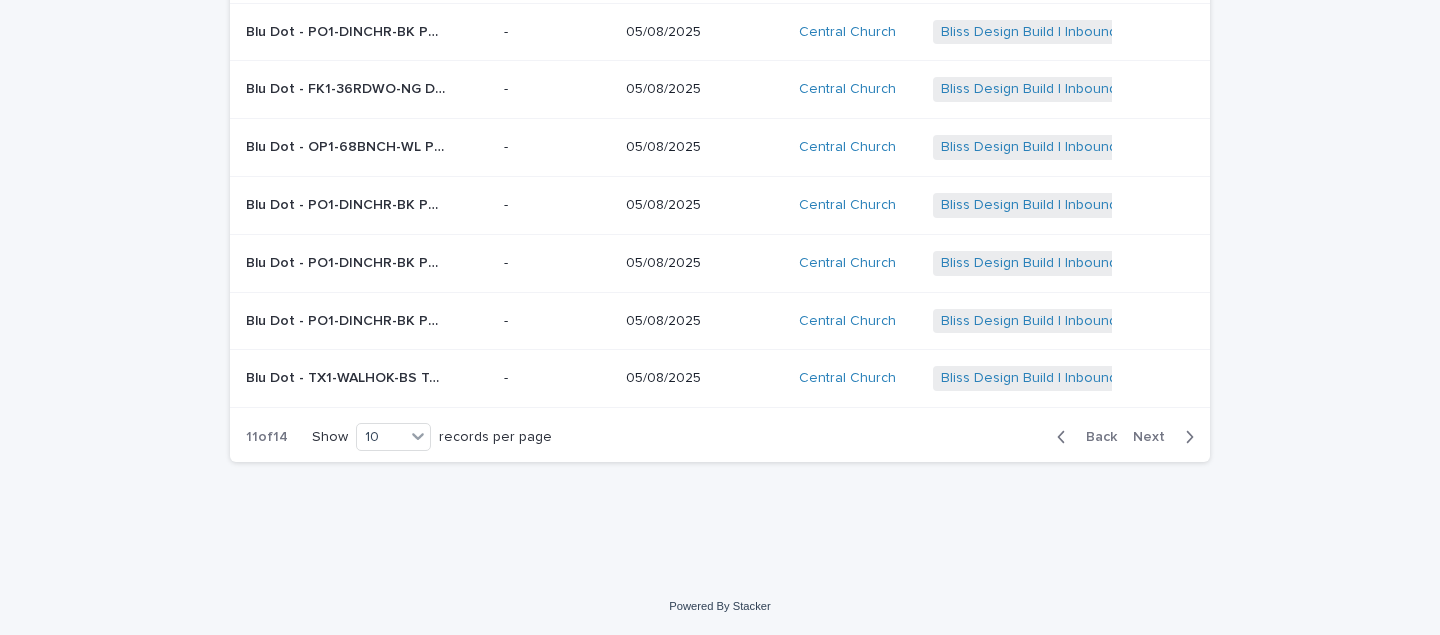 click on "Next" at bounding box center (1167, 437) 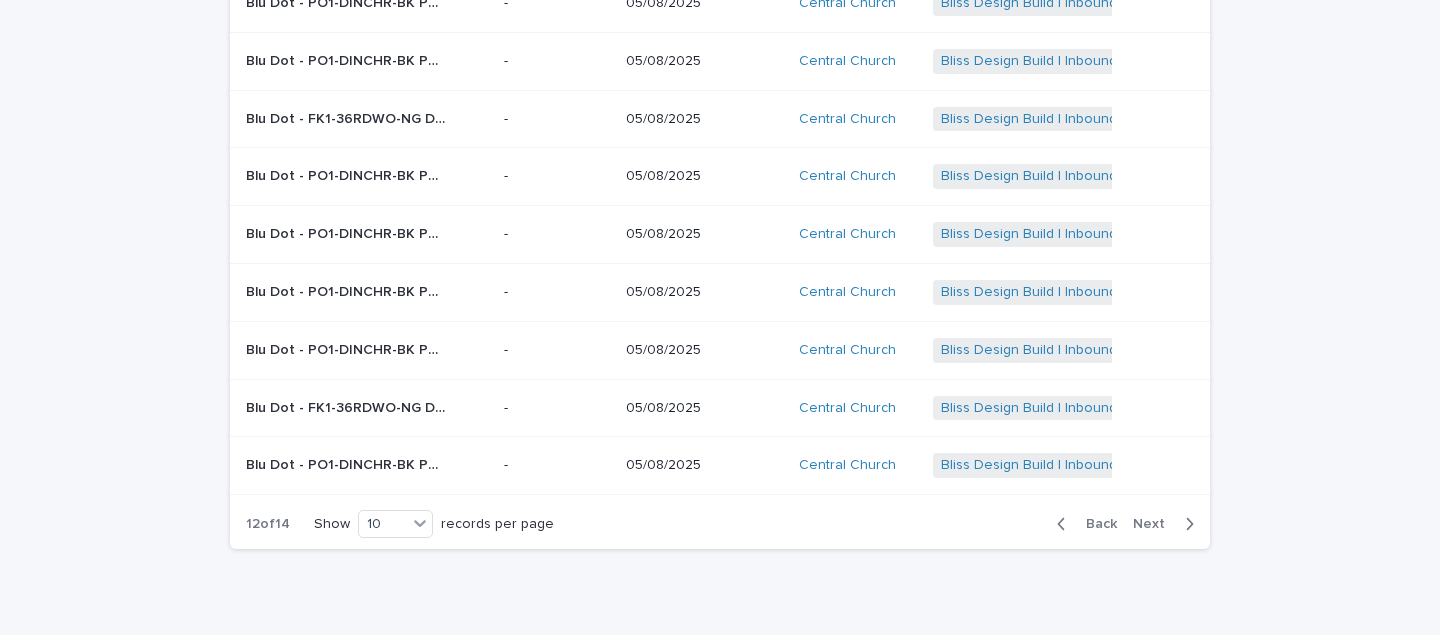 scroll, scrollTop: 333, scrollLeft: 0, axis: vertical 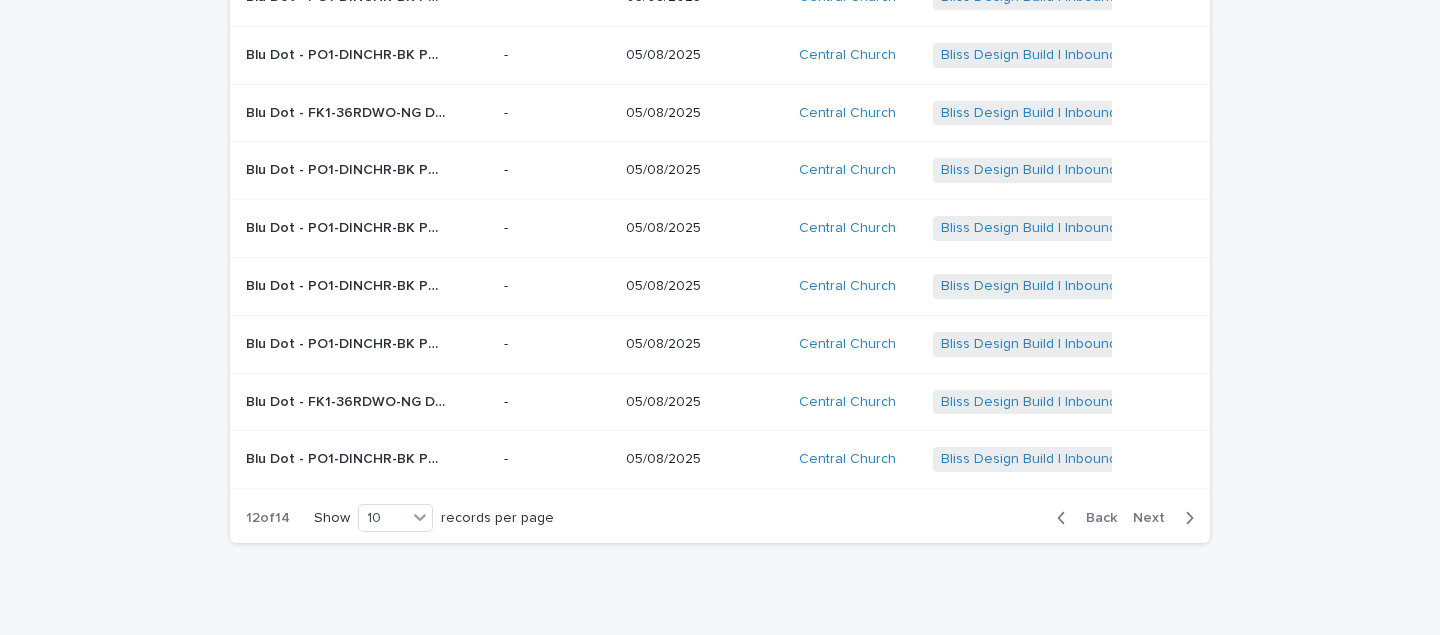 click on "Blu Dot - FK1-36RDWO-NG DO NOT ASSEMBLE Apt Cafe Table navy green / white oak | 69279" at bounding box center (348, 111) 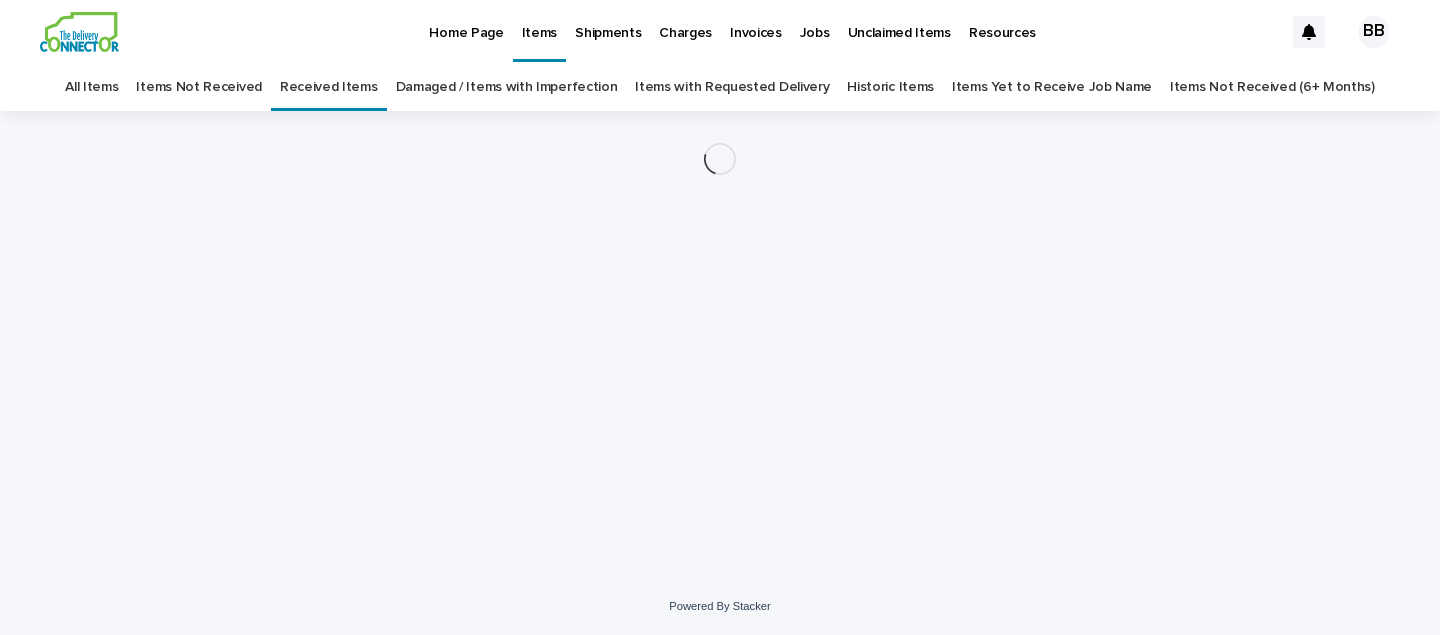 scroll, scrollTop: 0, scrollLeft: 0, axis: both 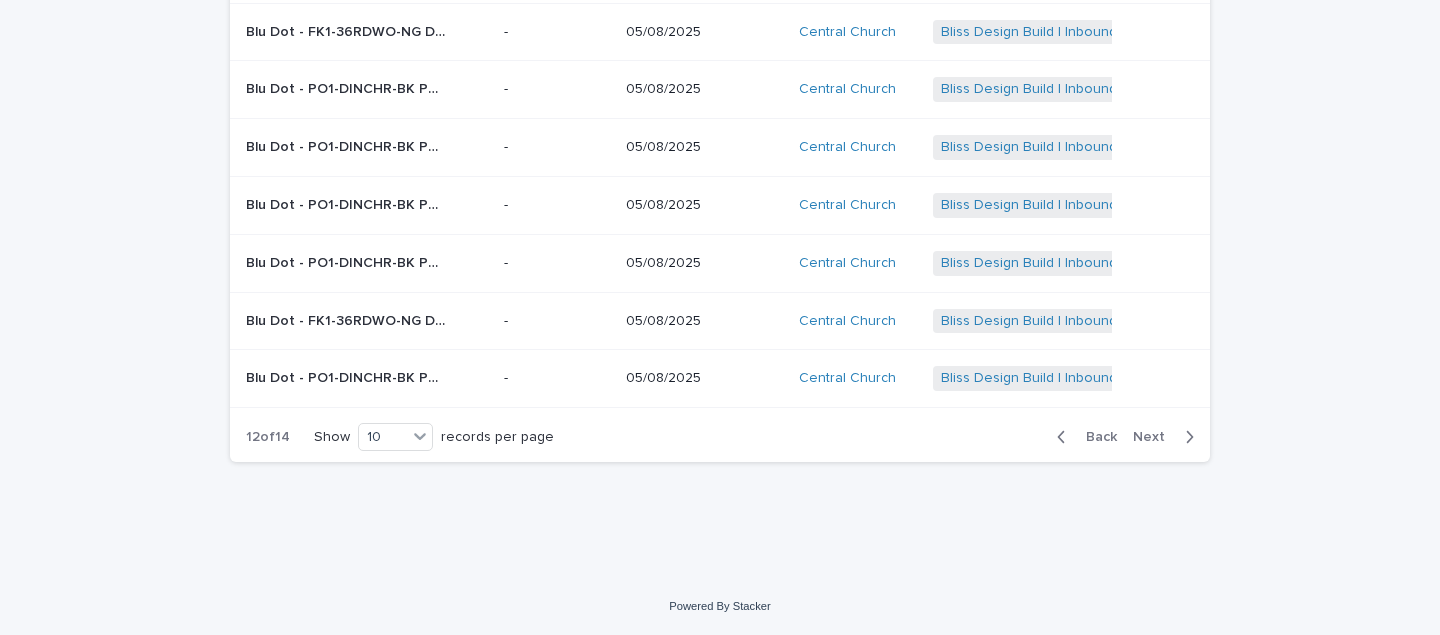 click 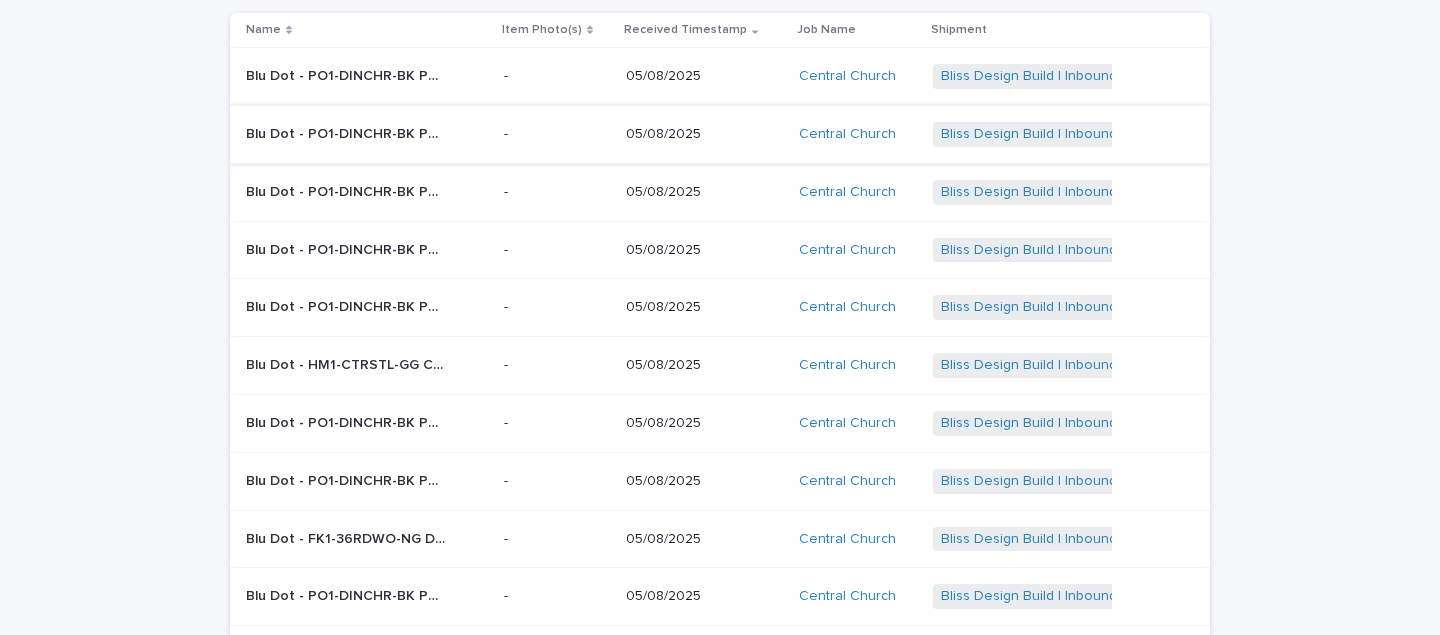scroll, scrollTop: 414, scrollLeft: 0, axis: vertical 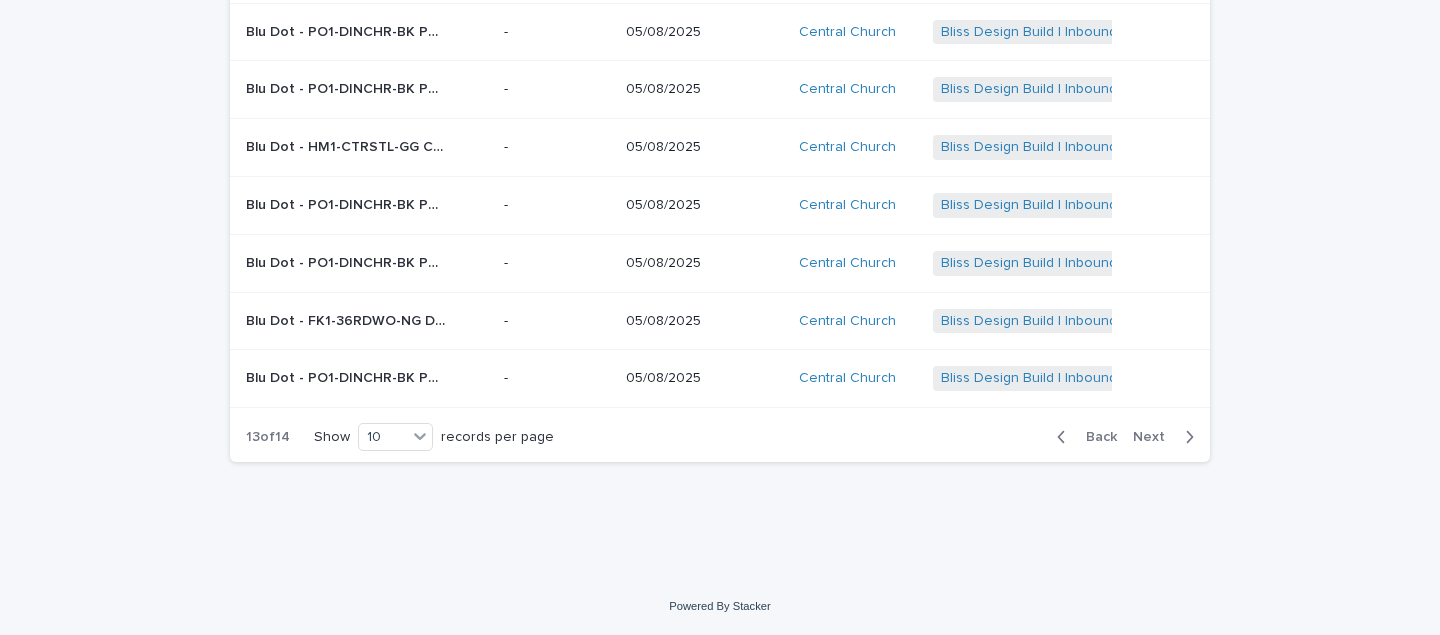 click 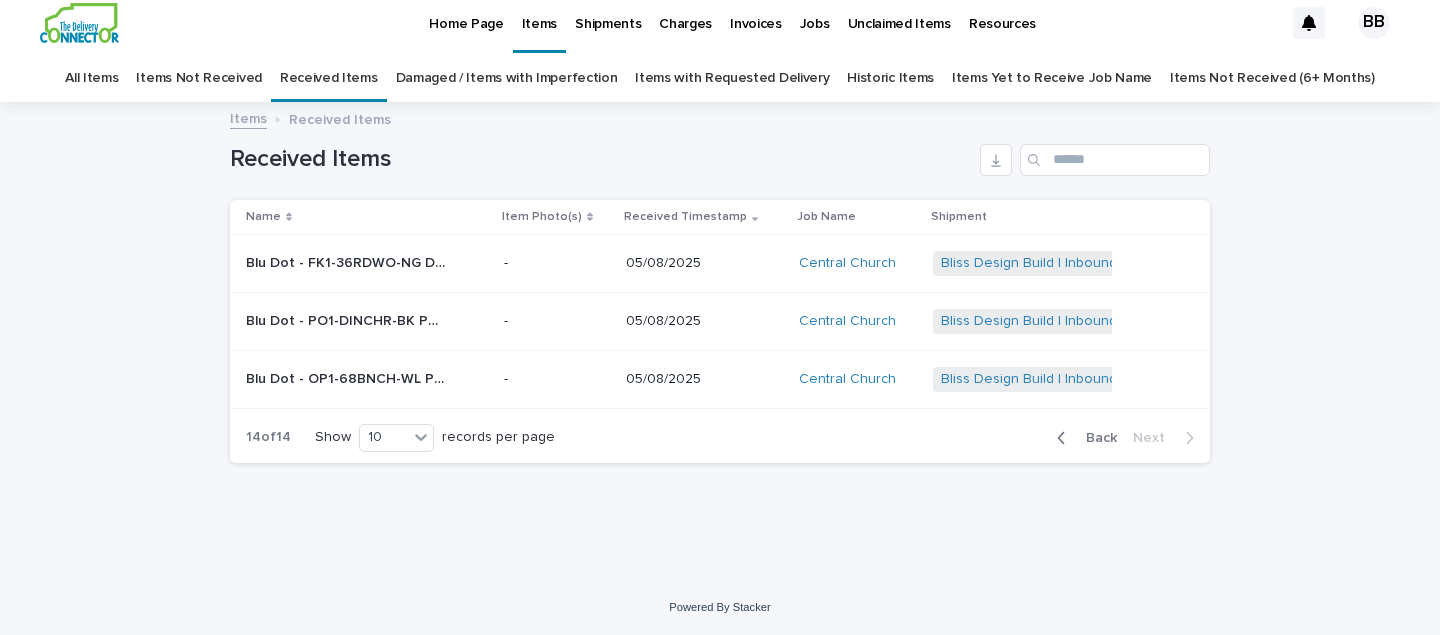 scroll, scrollTop: 0, scrollLeft: 0, axis: both 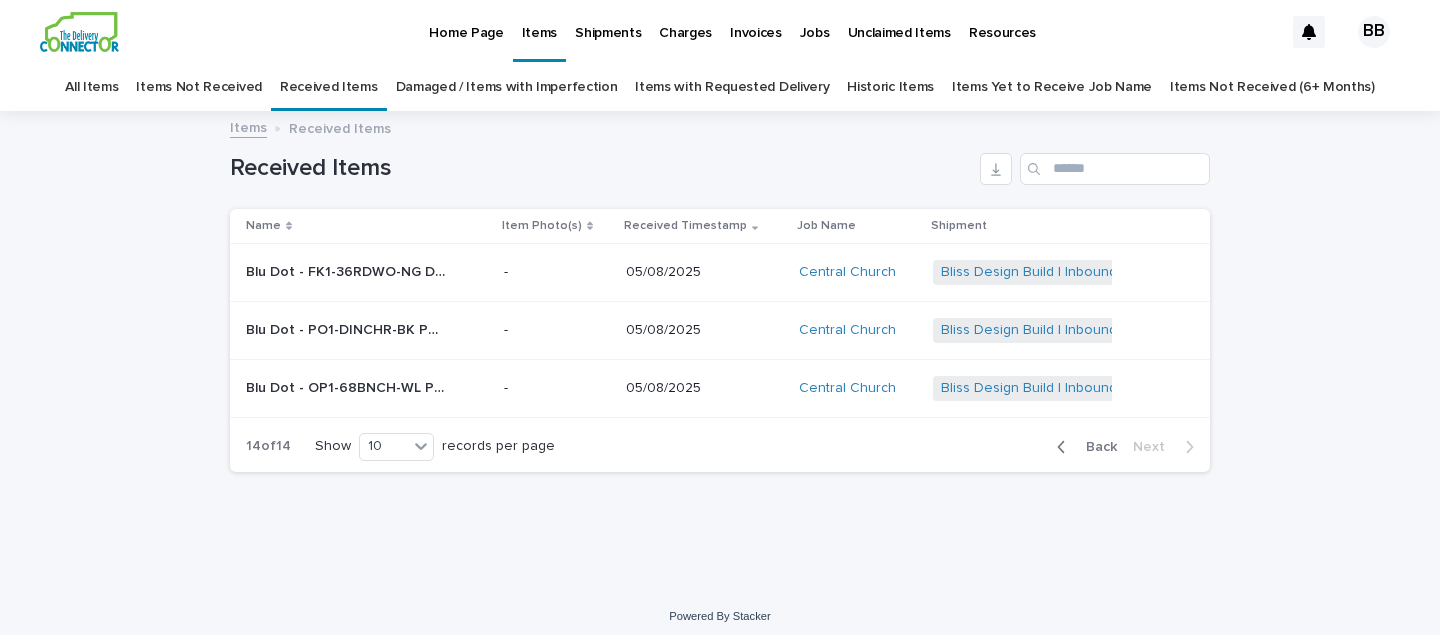 click 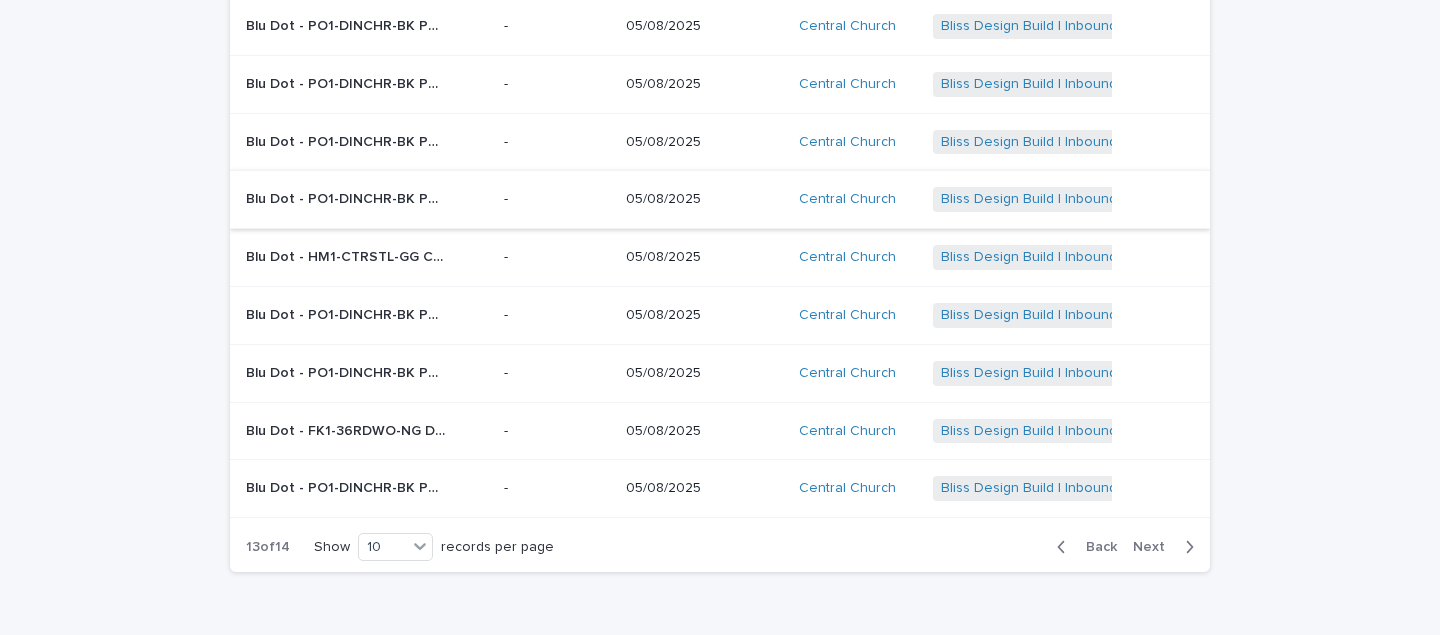 scroll, scrollTop: 414, scrollLeft: 0, axis: vertical 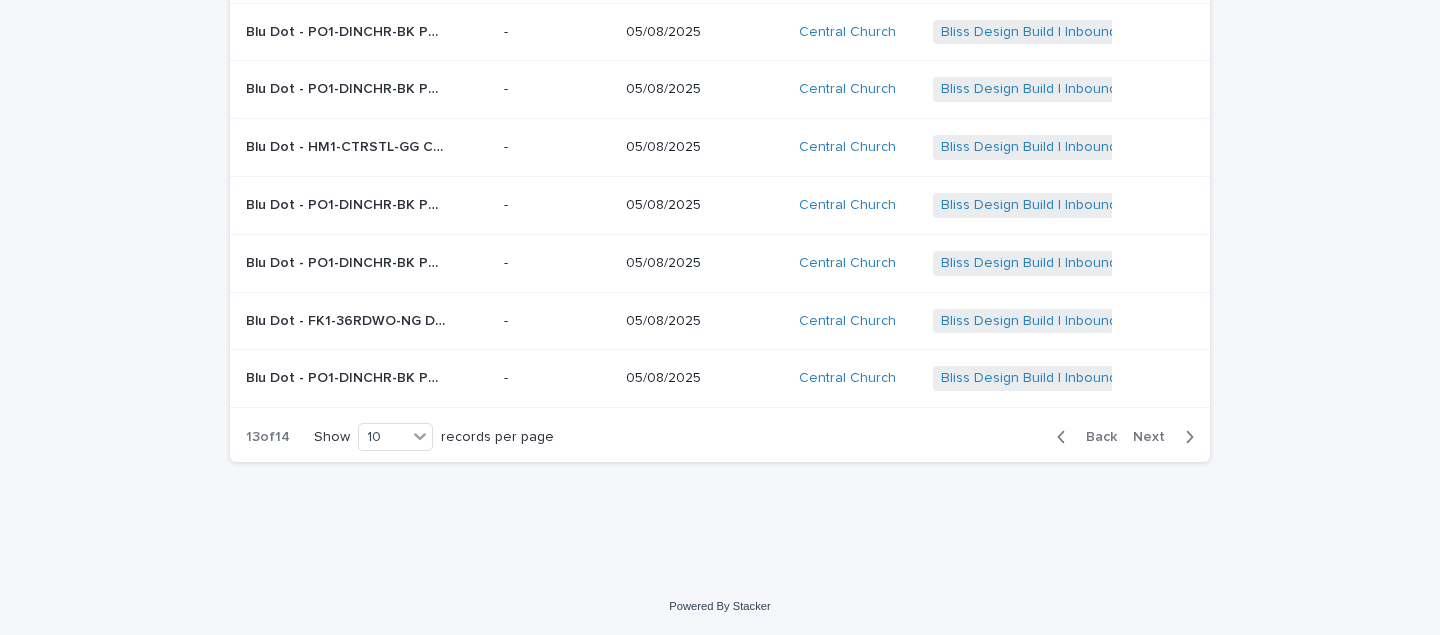 click 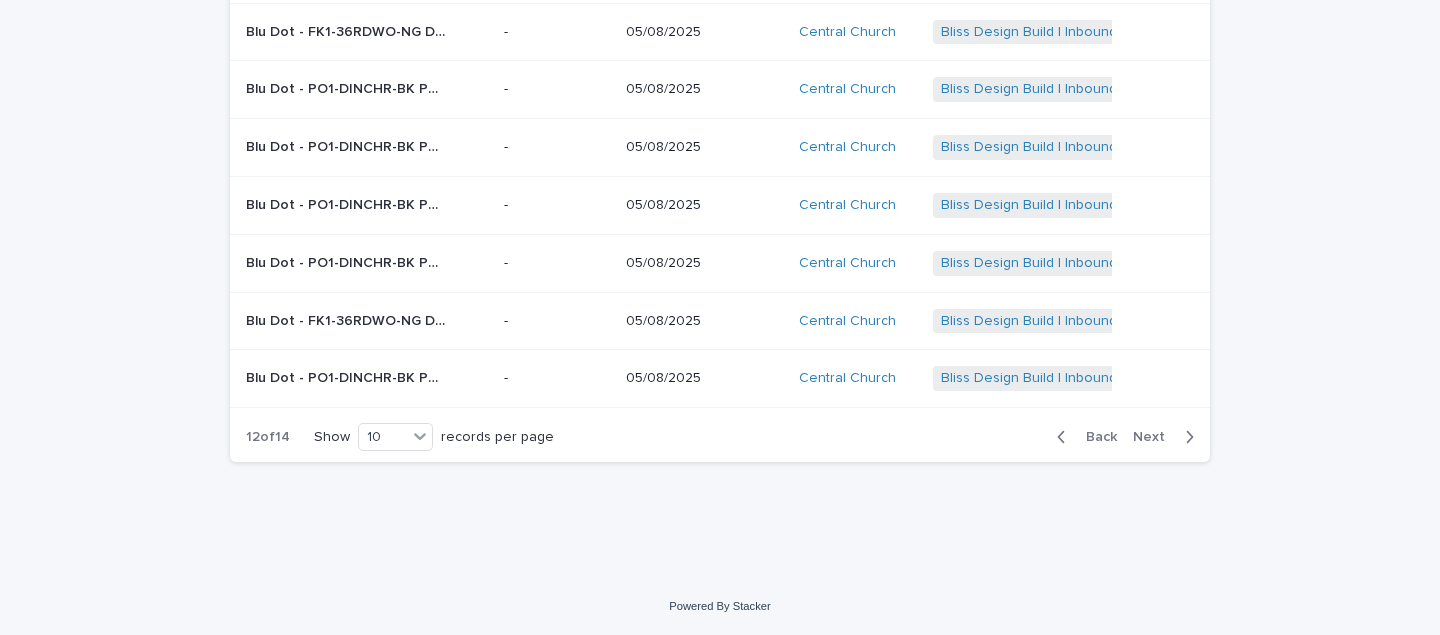 click 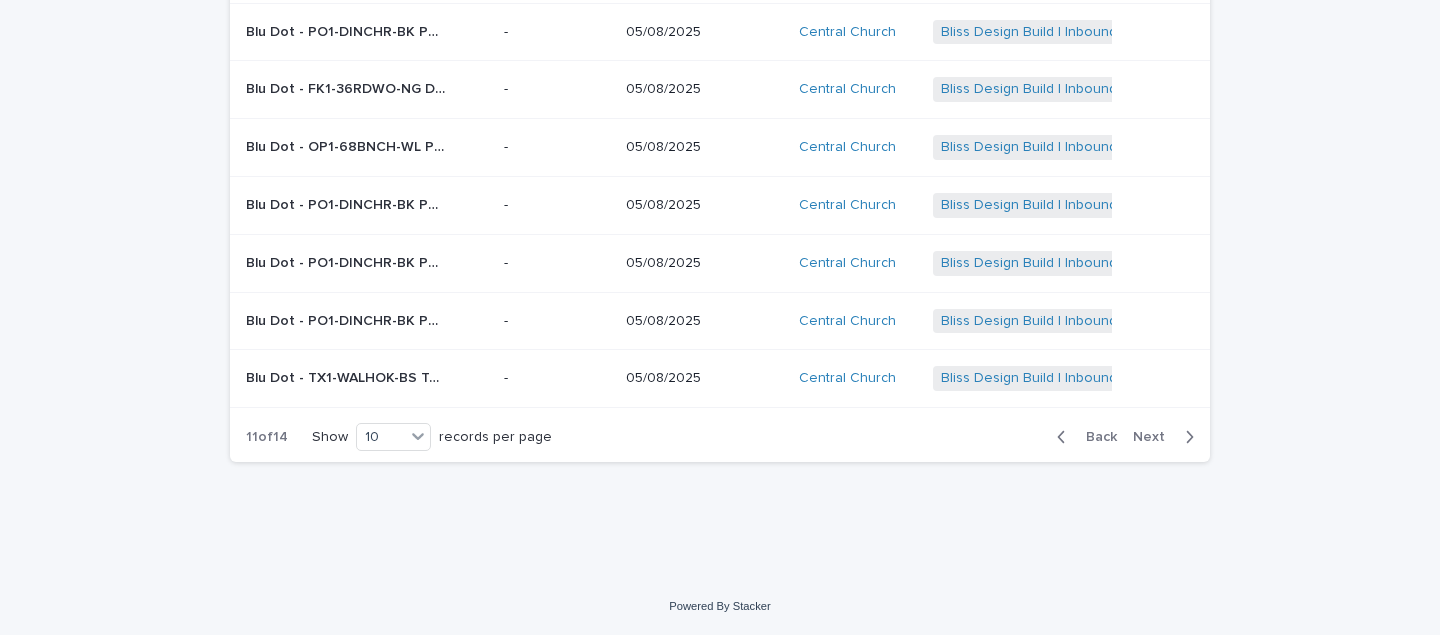 click 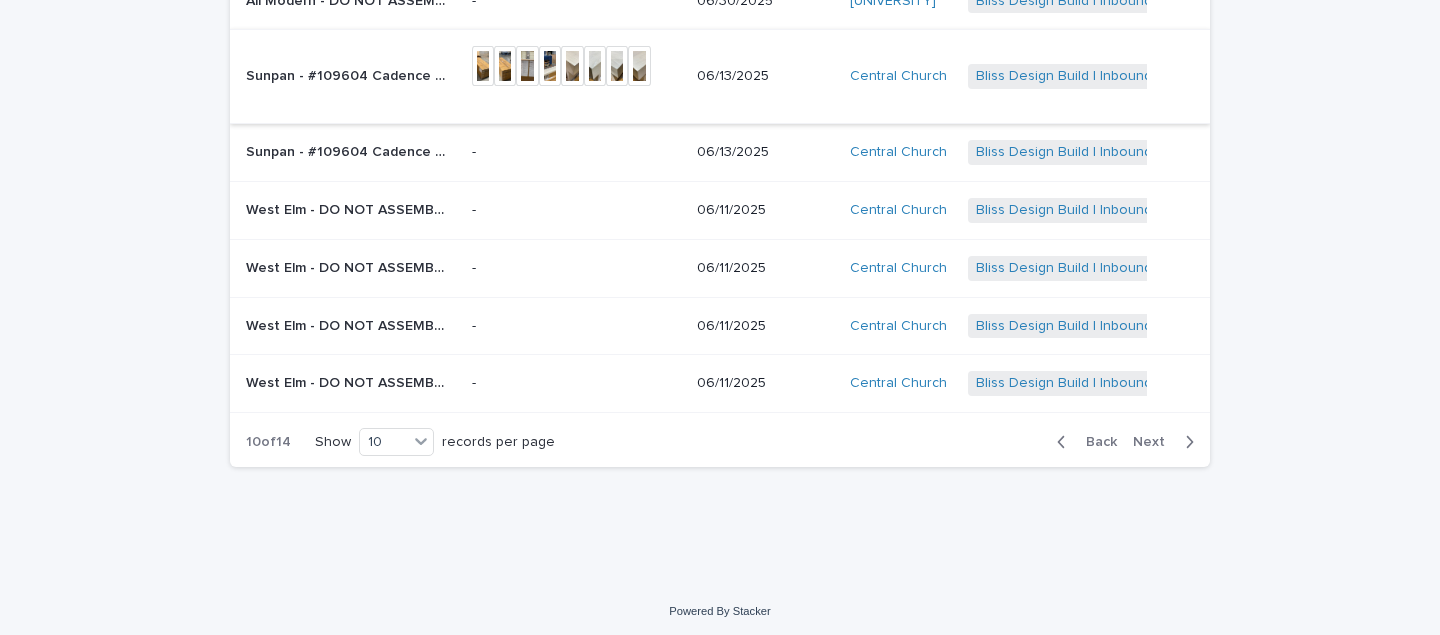 scroll, scrollTop: 450, scrollLeft: 0, axis: vertical 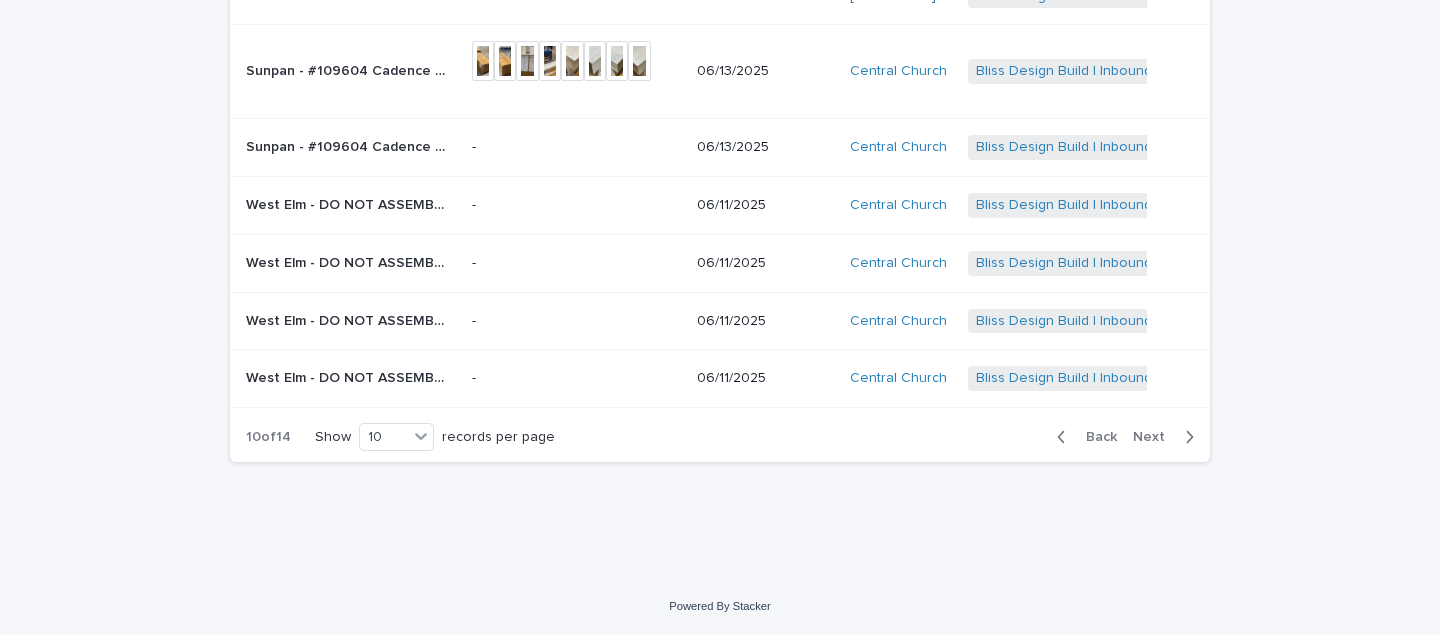 click 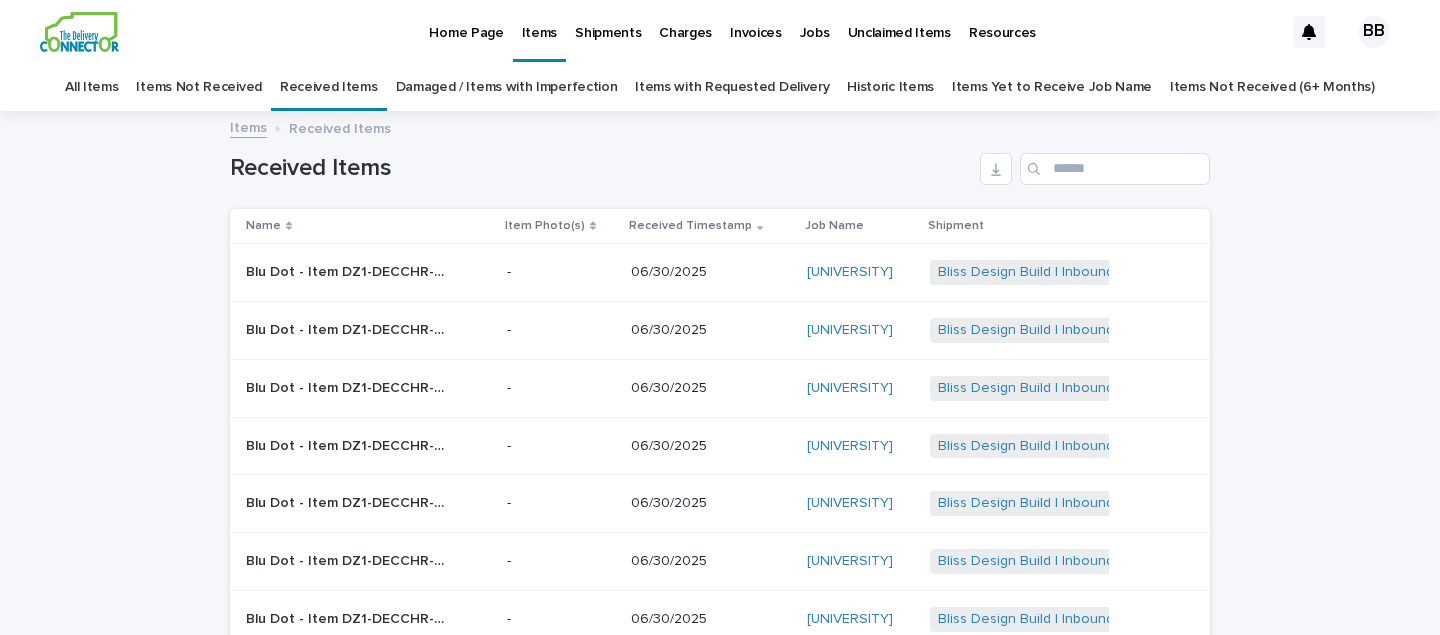 scroll, scrollTop: 414, scrollLeft: 0, axis: vertical 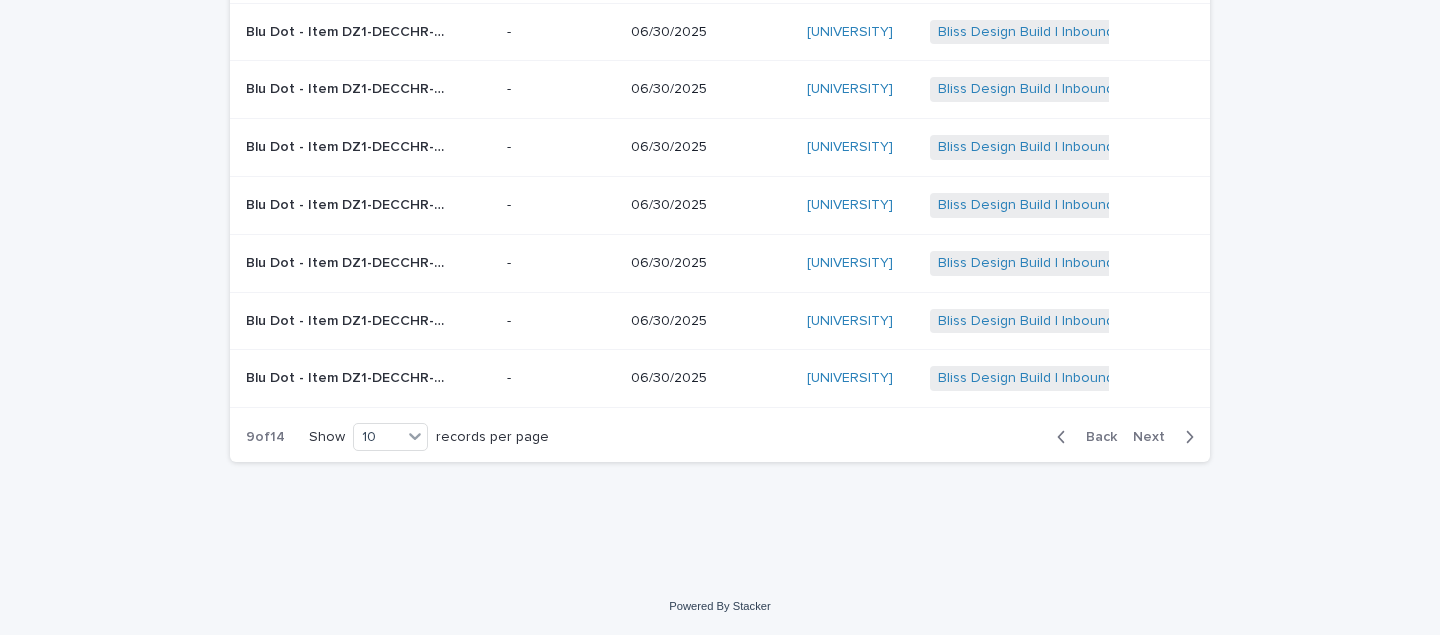 click 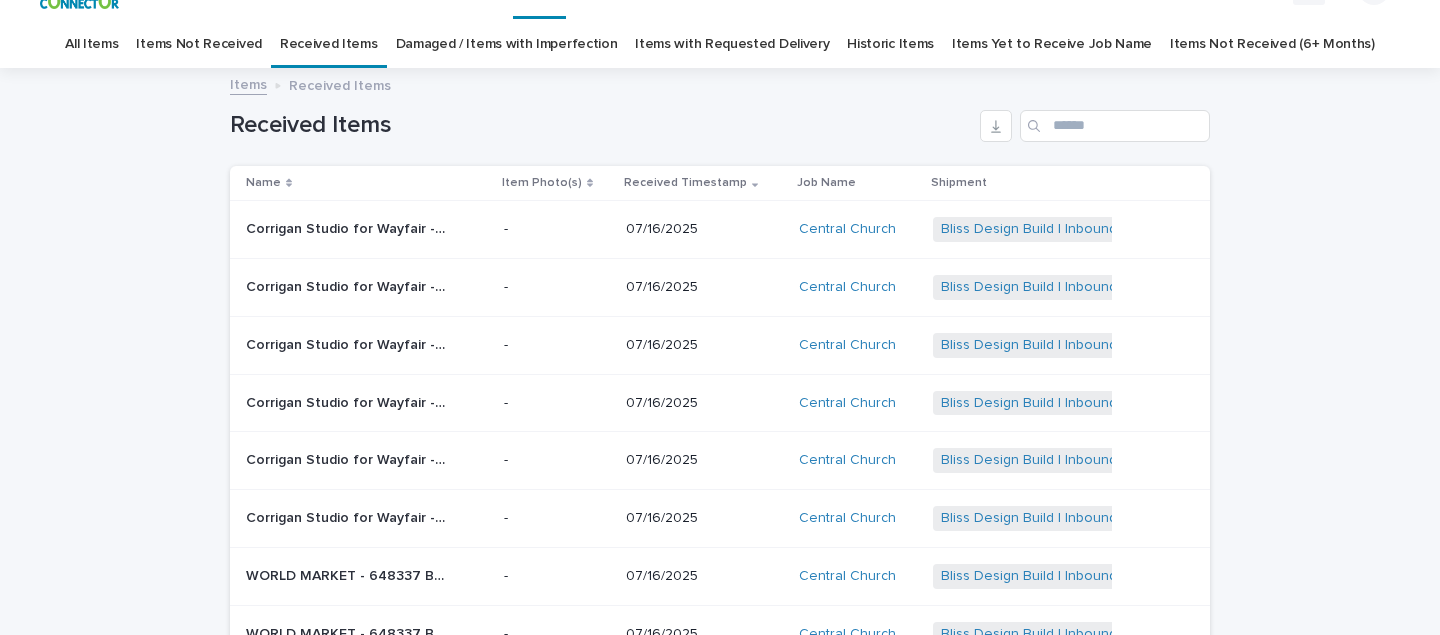 scroll, scrollTop: 0, scrollLeft: 0, axis: both 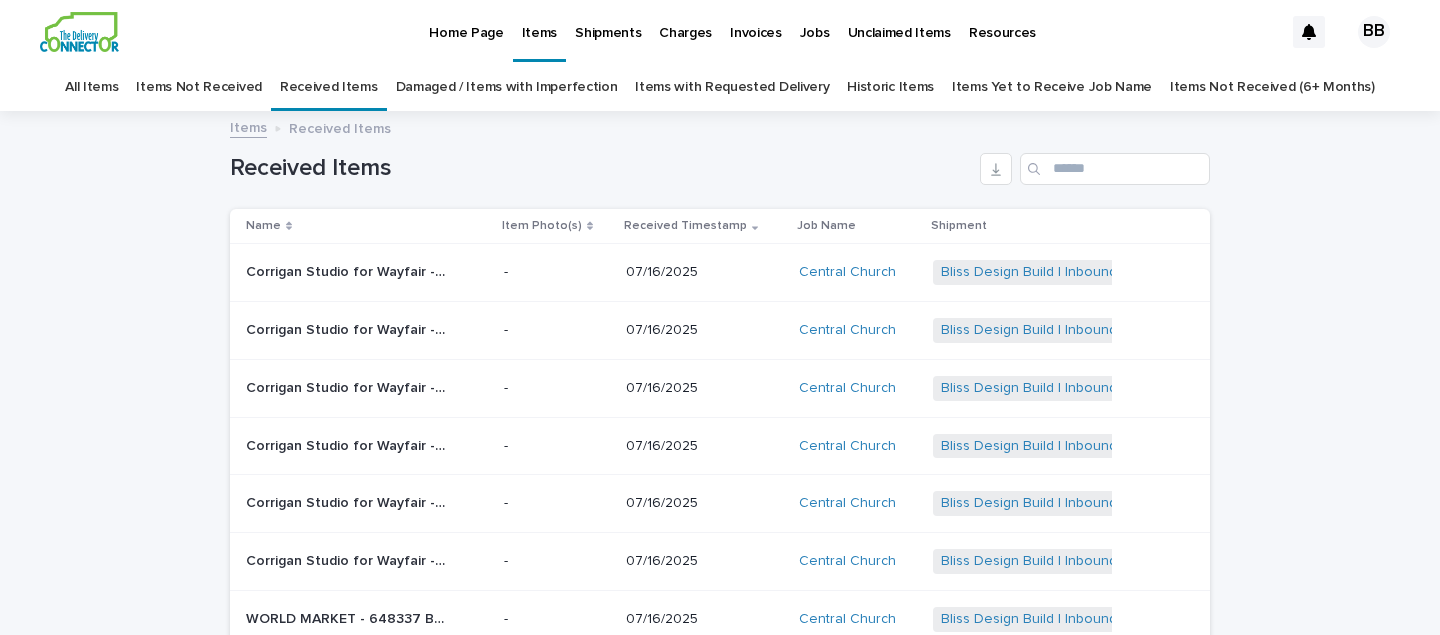 click on "Items Not Received" at bounding box center [198, 87] 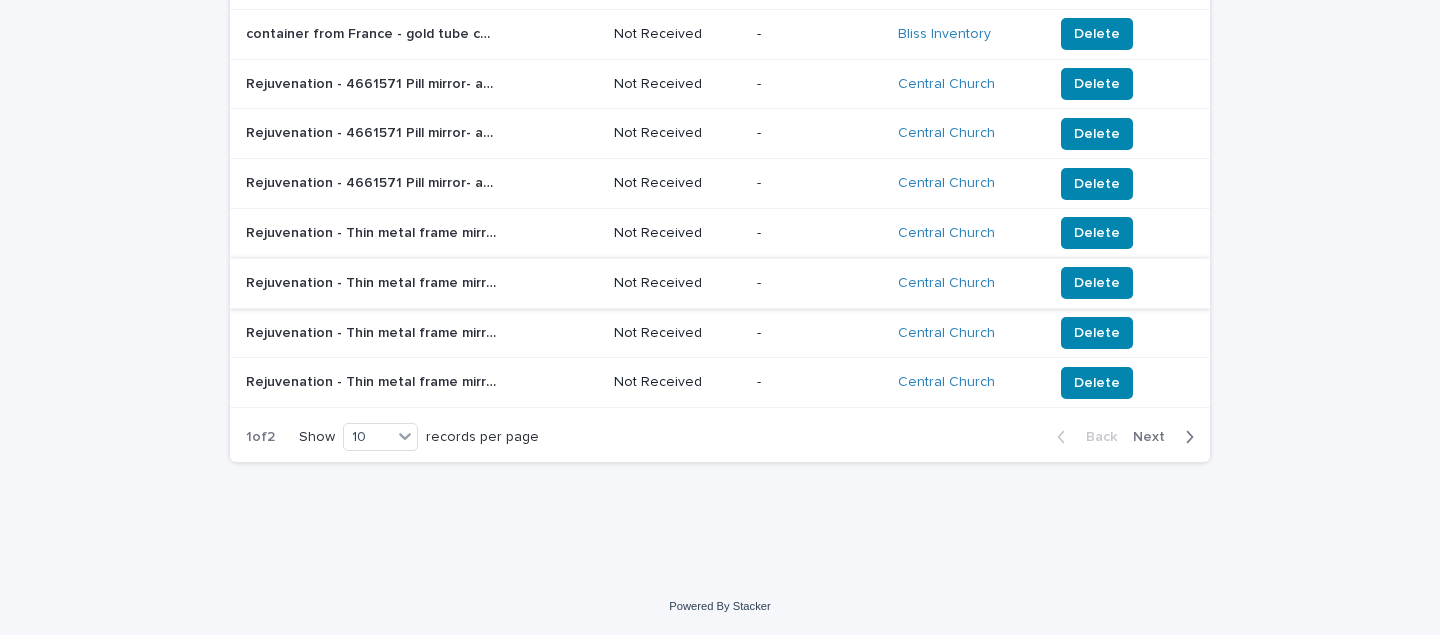 scroll, scrollTop: 333, scrollLeft: 0, axis: vertical 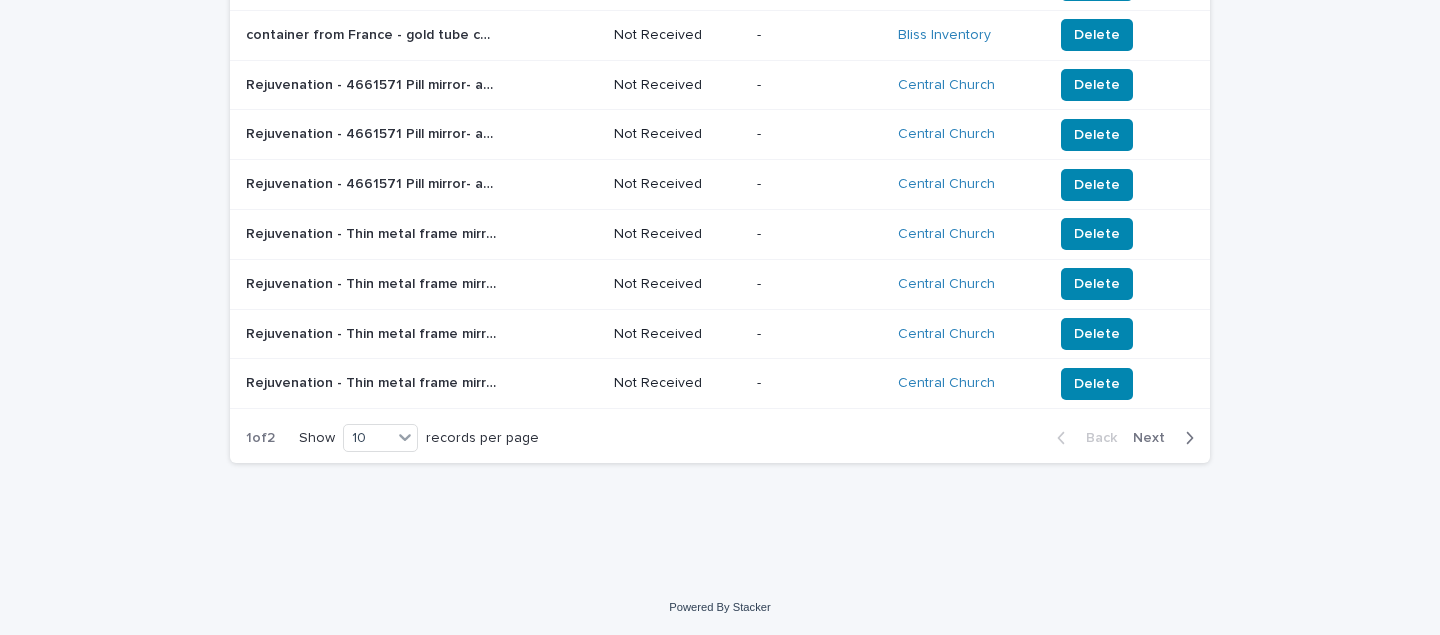 click 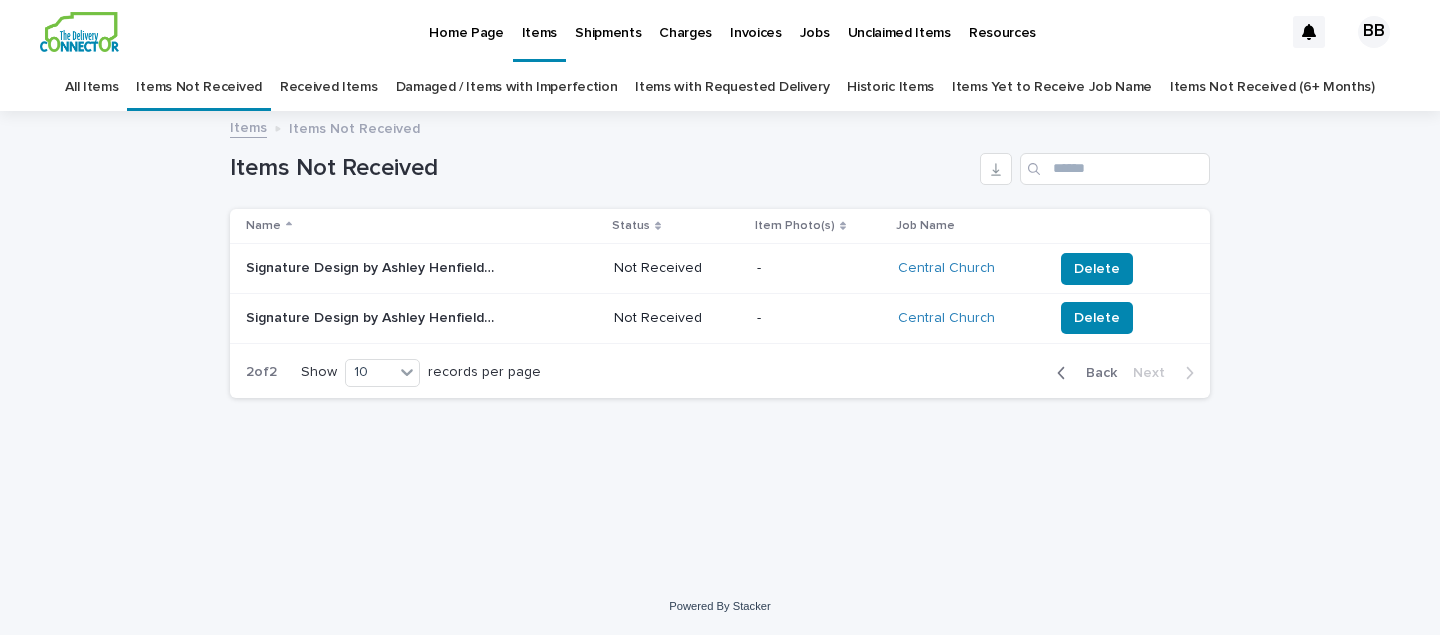 scroll, scrollTop: 0, scrollLeft: 0, axis: both 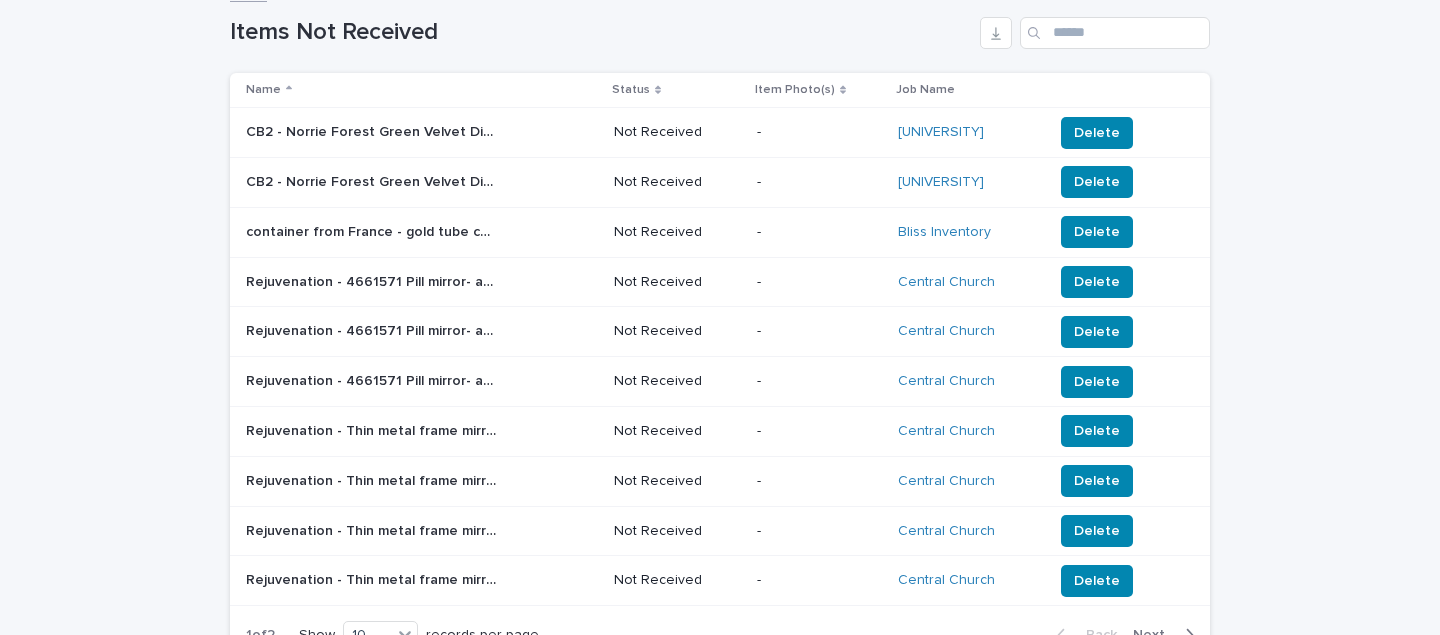 click on "container from France - gold tube chandelier 38.5in h X 20in dia | 73710" at bounding box center (373, 230) 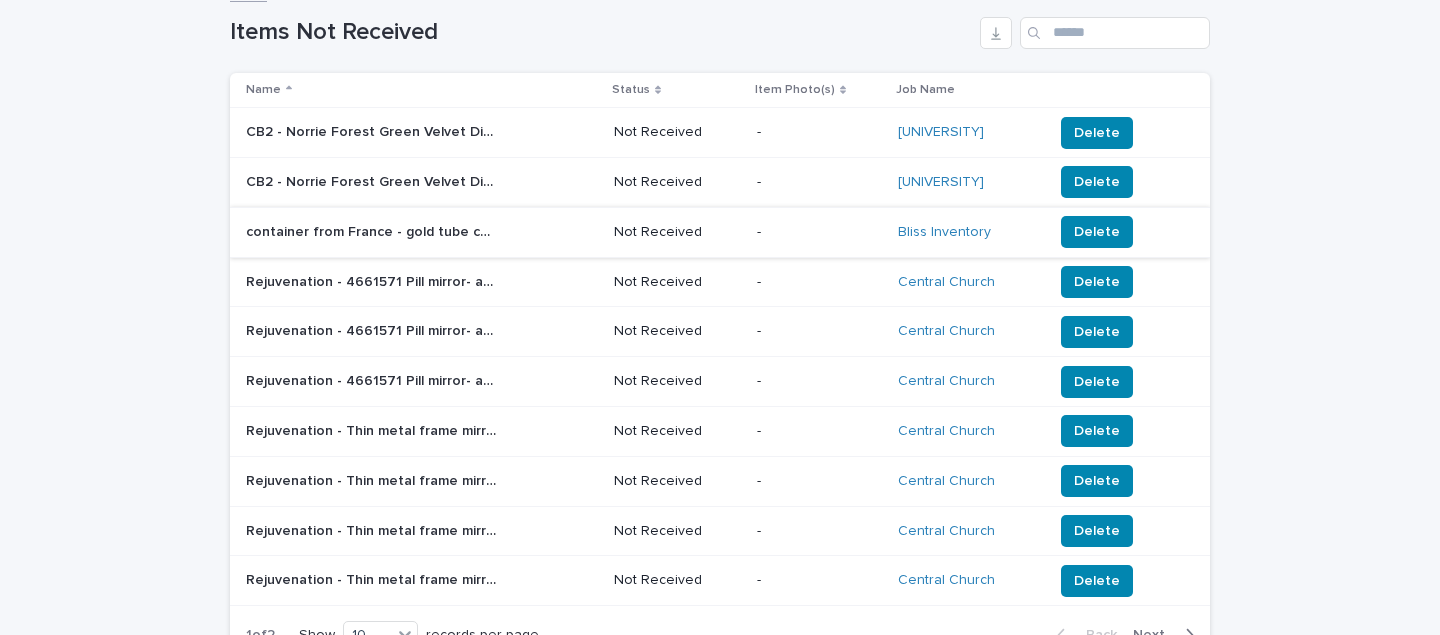 scroll, scrollTop: 0, scrollLeft: 0, axis: both 